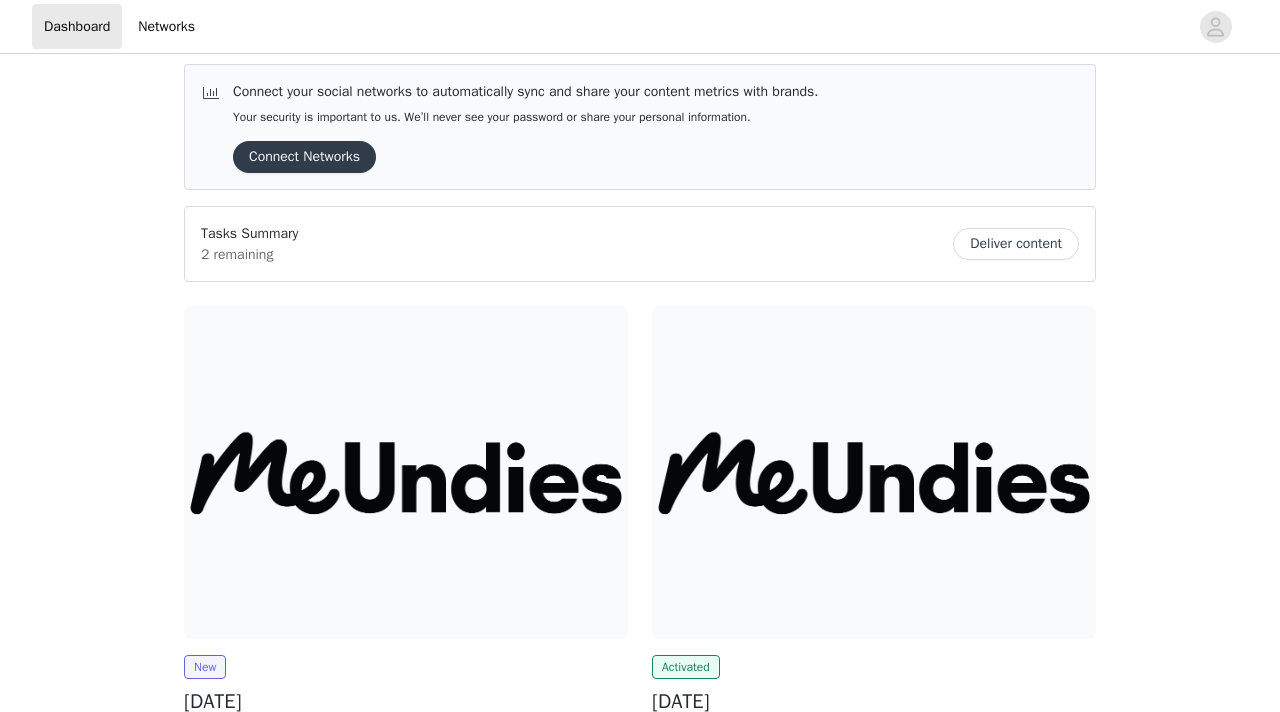 scroll, scrollTop: 283, scrollLeft: 0, axis: vertical 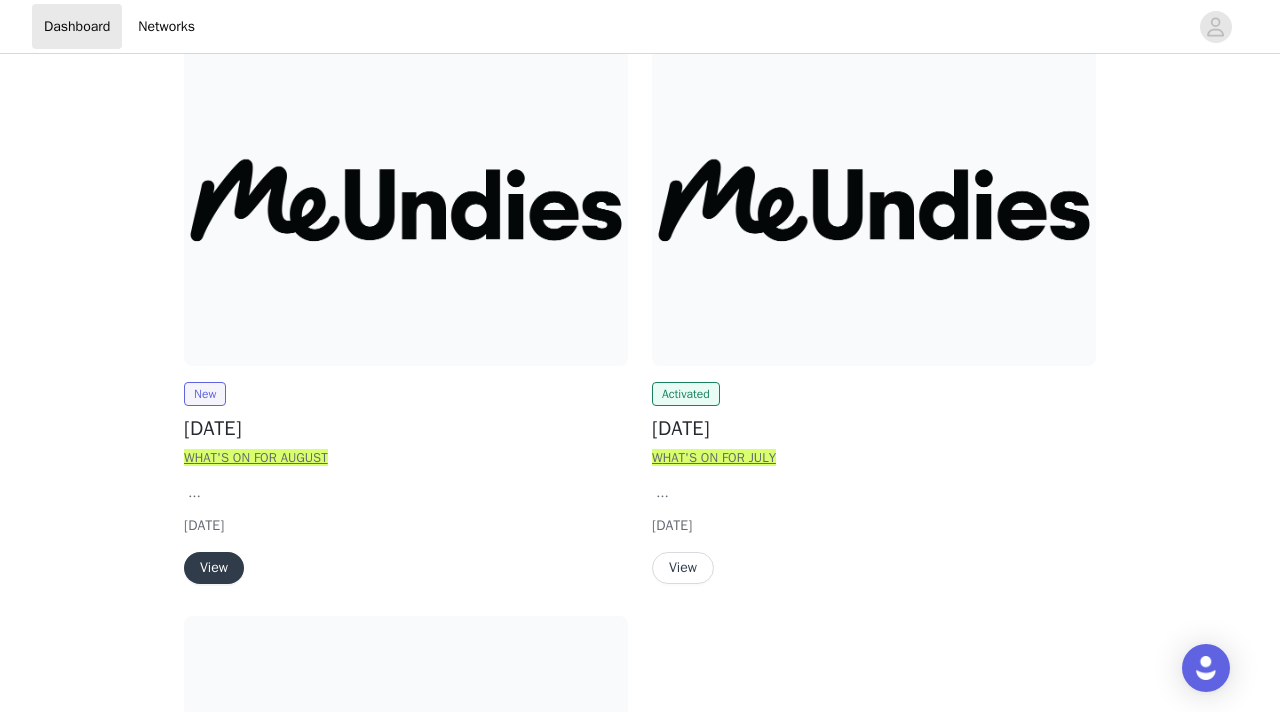 click on "View" at bounding box center [214, 568] 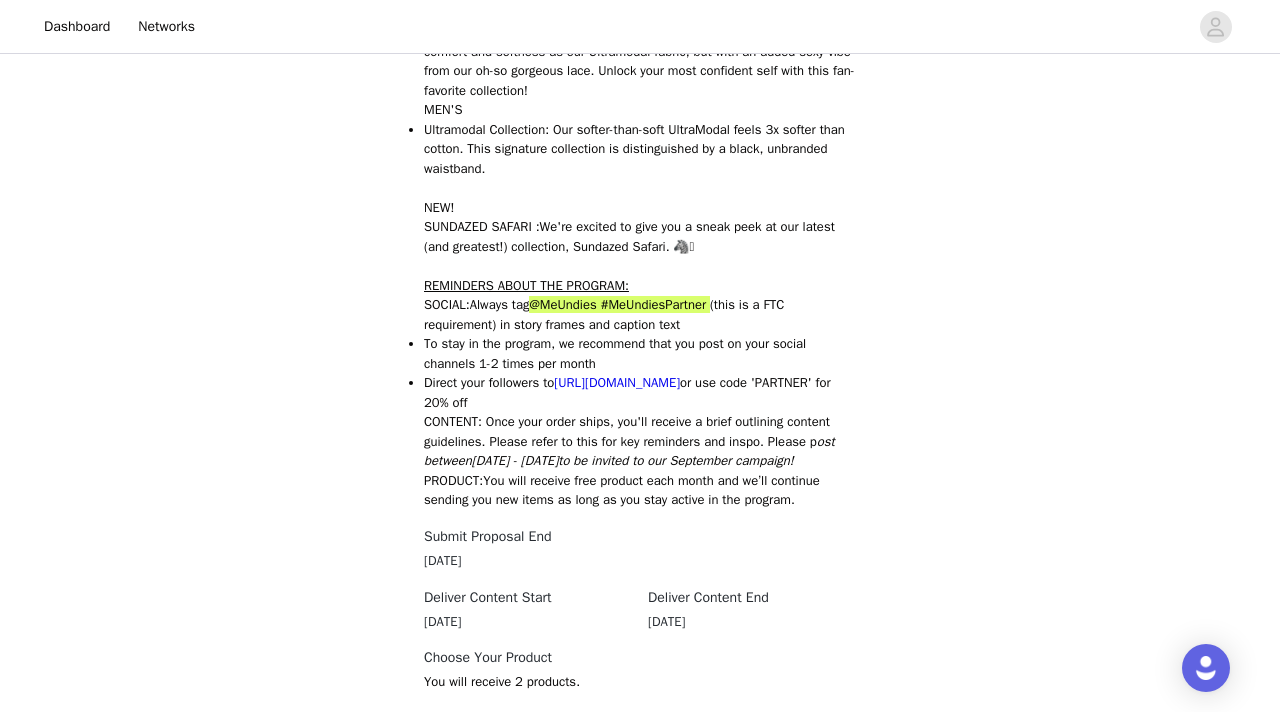 scroll, scrollTop: 1102, scrollLeft: 0, axis: vertical 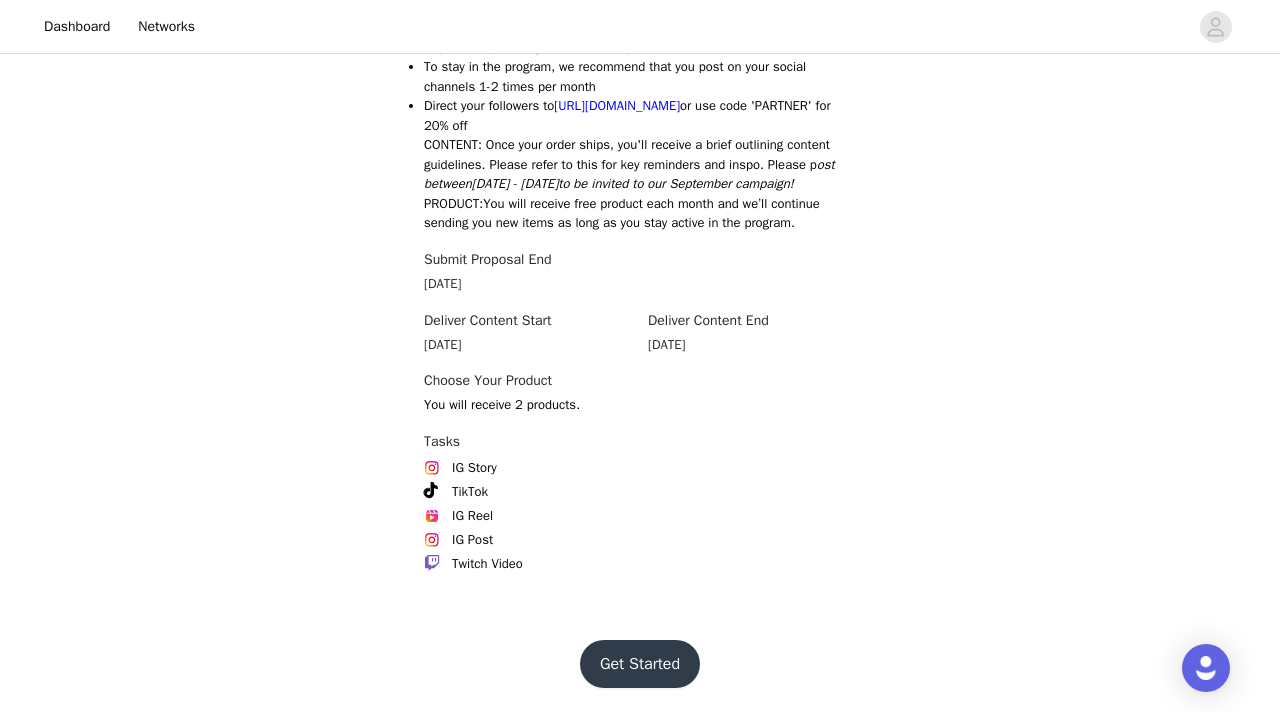 click on "Get Started" at bounding box center (640, 664) 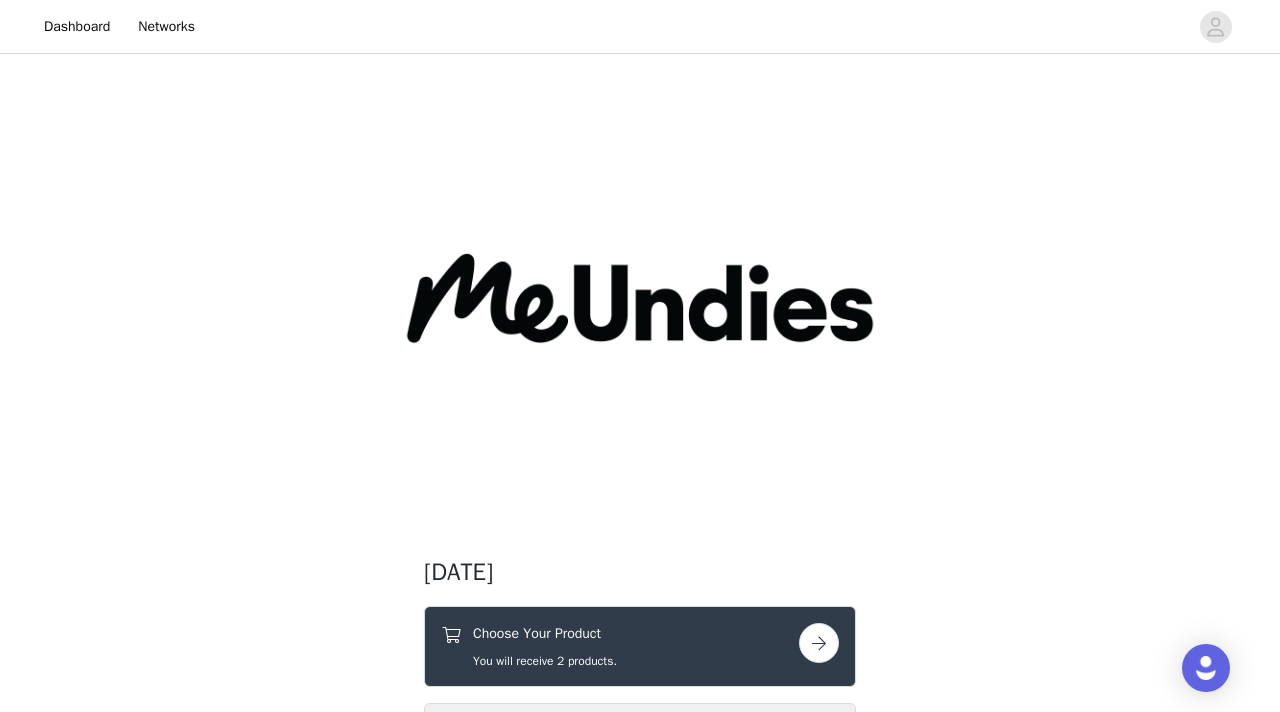 scroll, scrollTop: 299, scrollLeft: 0, axis: vertical 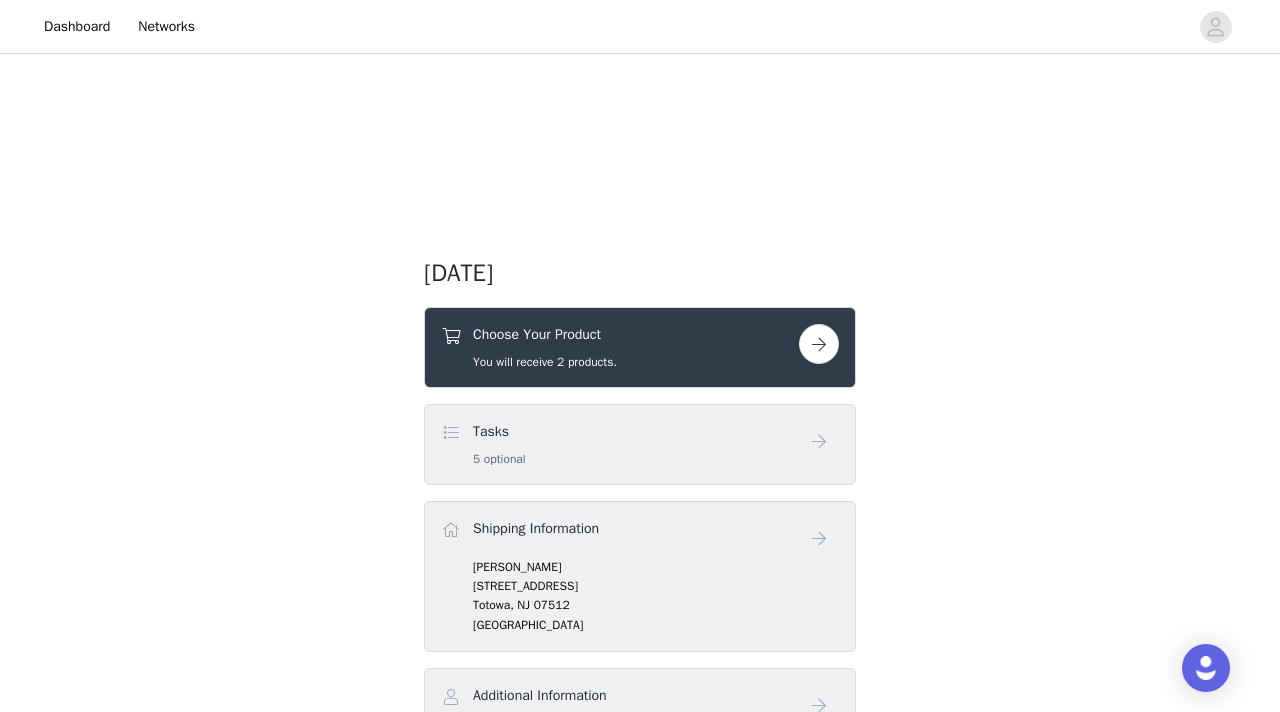 click at bounding box center [819, 344] 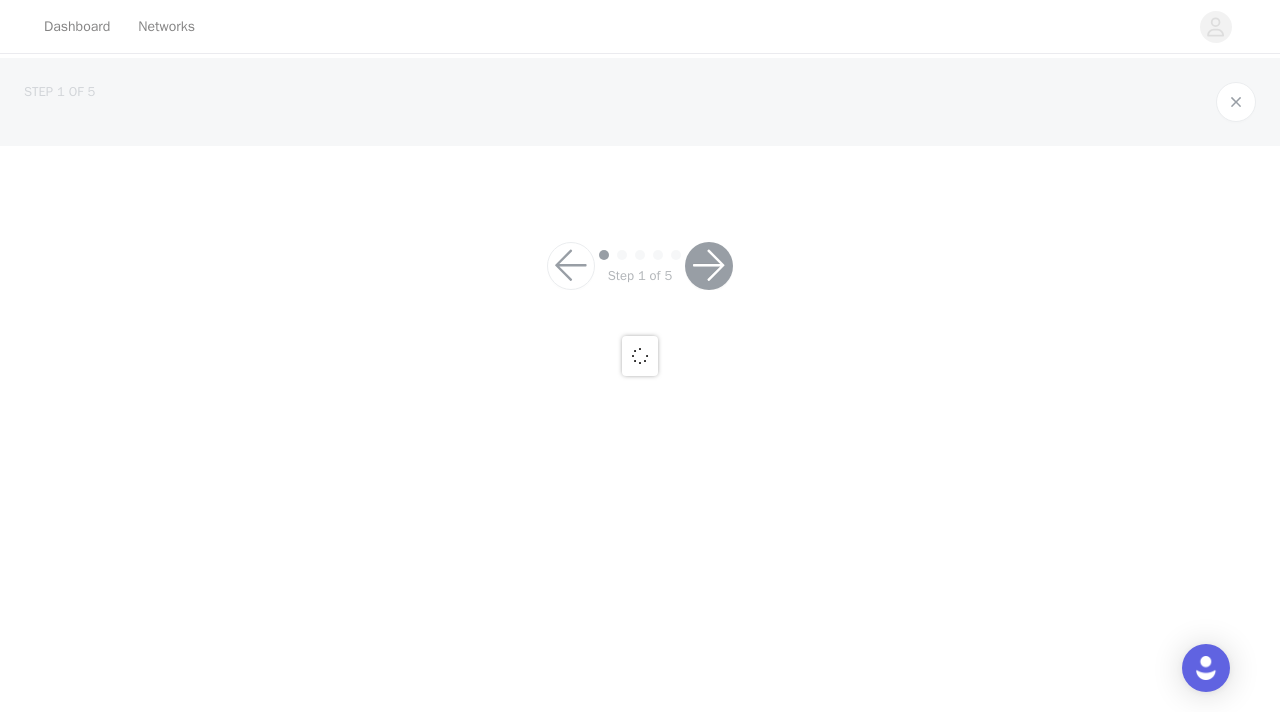 scroll, scrollTop: 0, scrollLeft: 0, axis: both 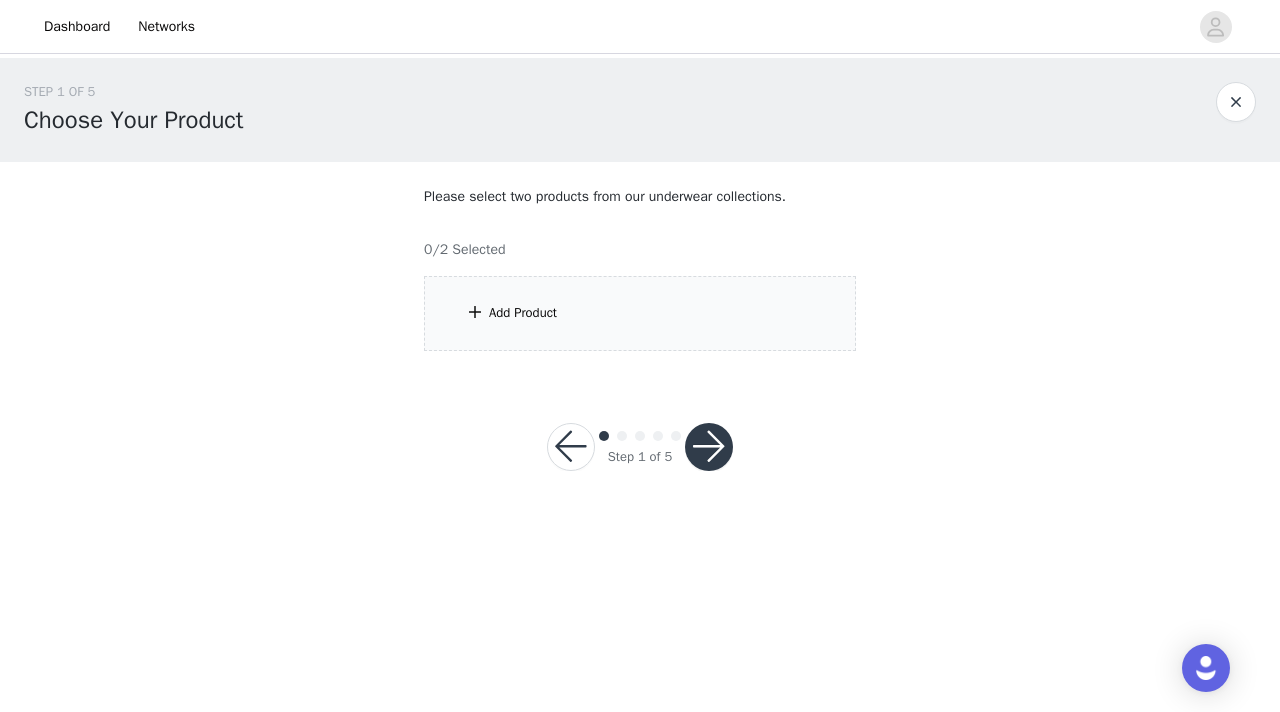 click on "Add Product" at bounding box center [640, 313] 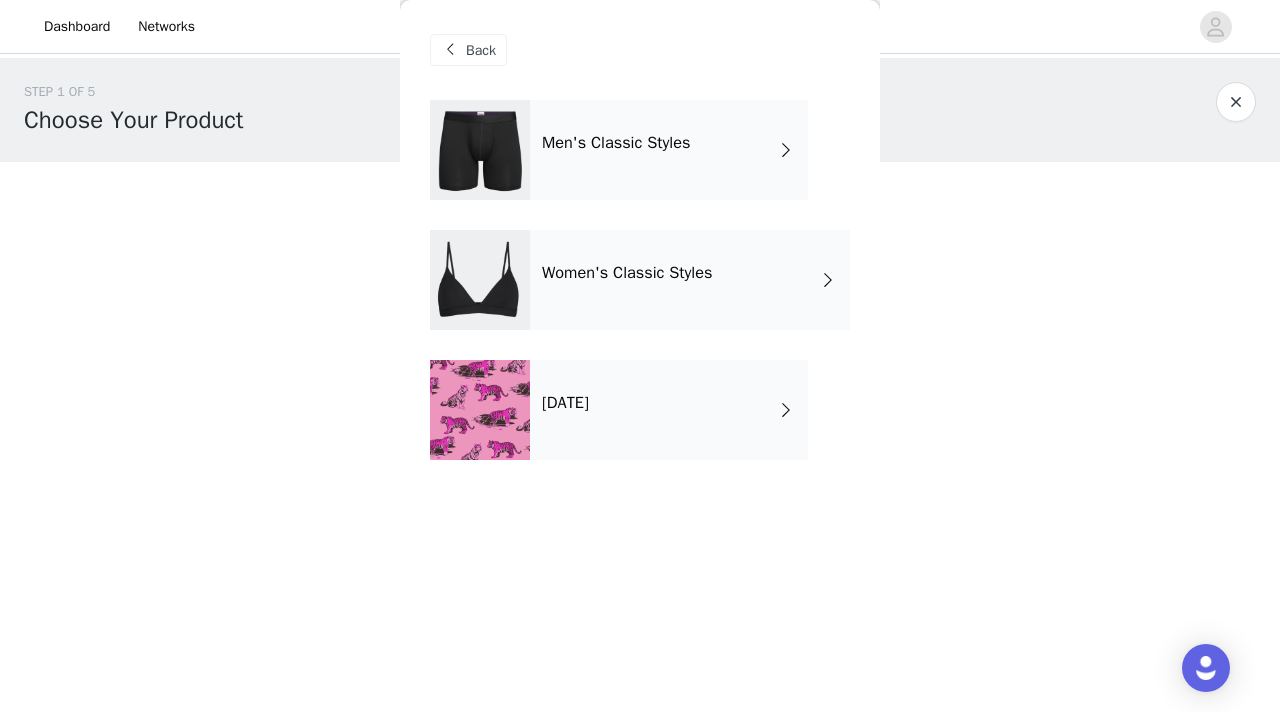 click on "Women's Classic Styles" at bounding box center [690, 280] 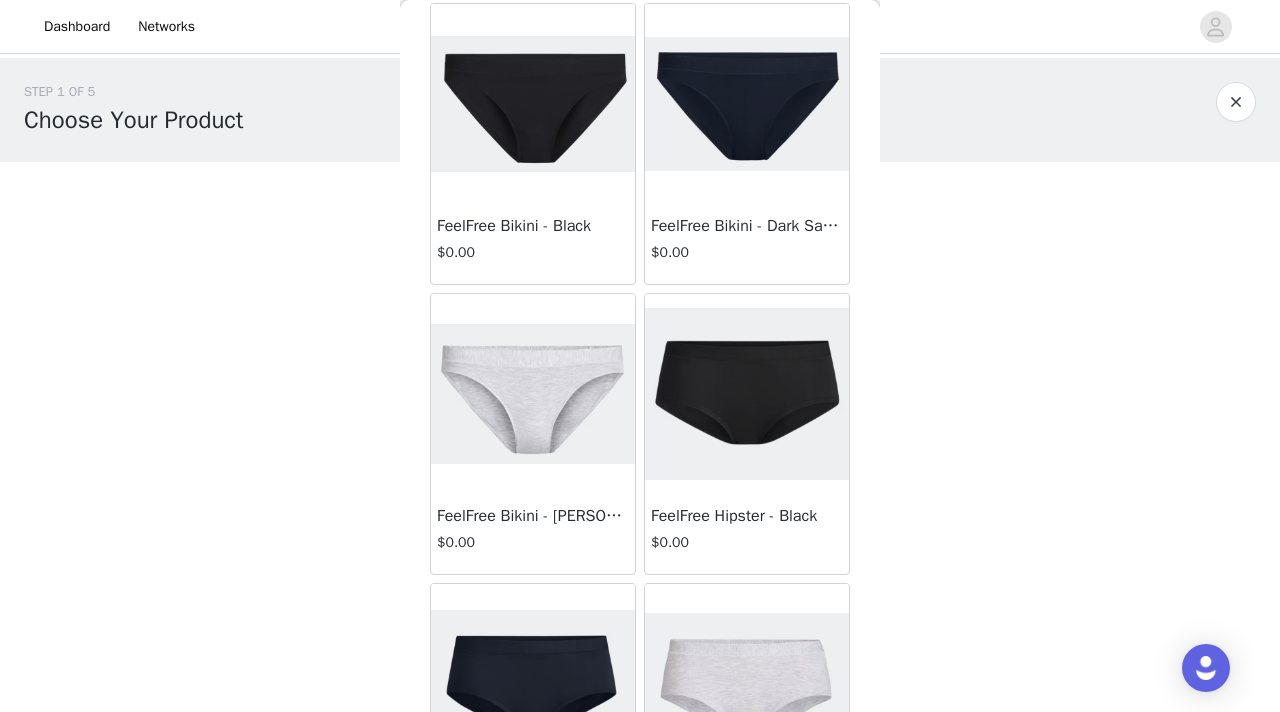 scroll, scrollTop: 0, scrollLeft: 0, axis: both 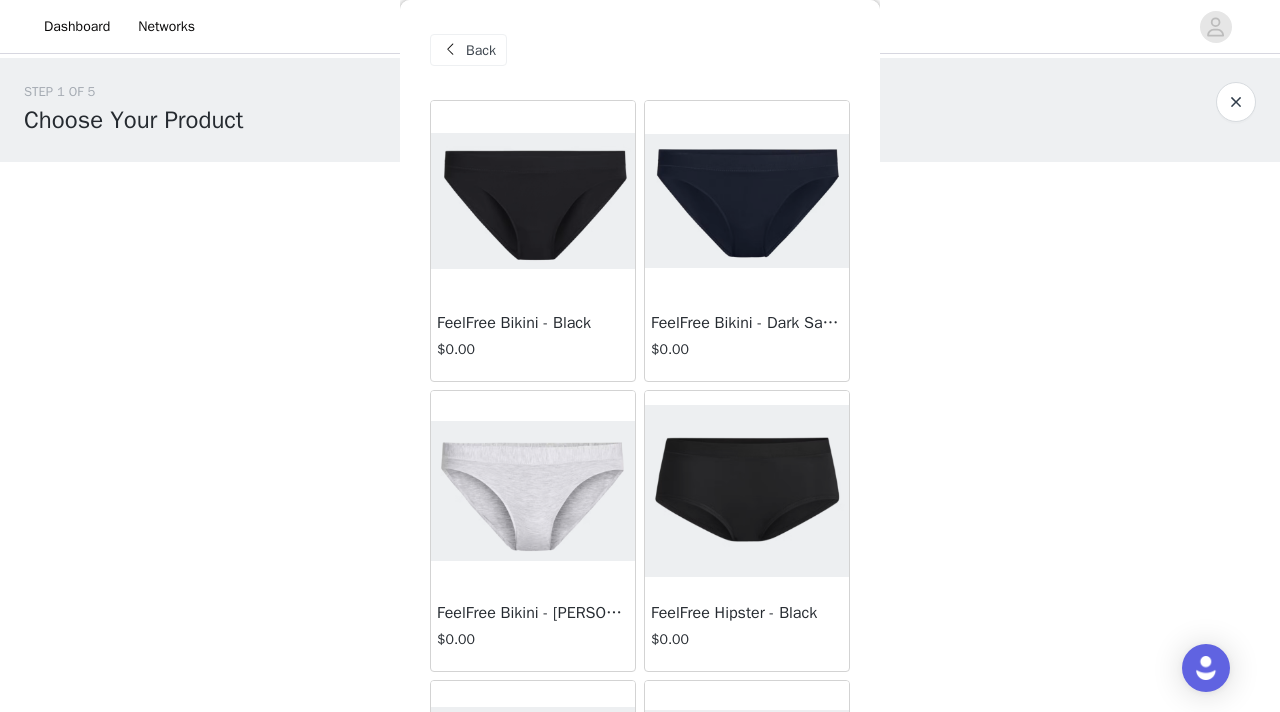 click at bounding box center [533, 491] 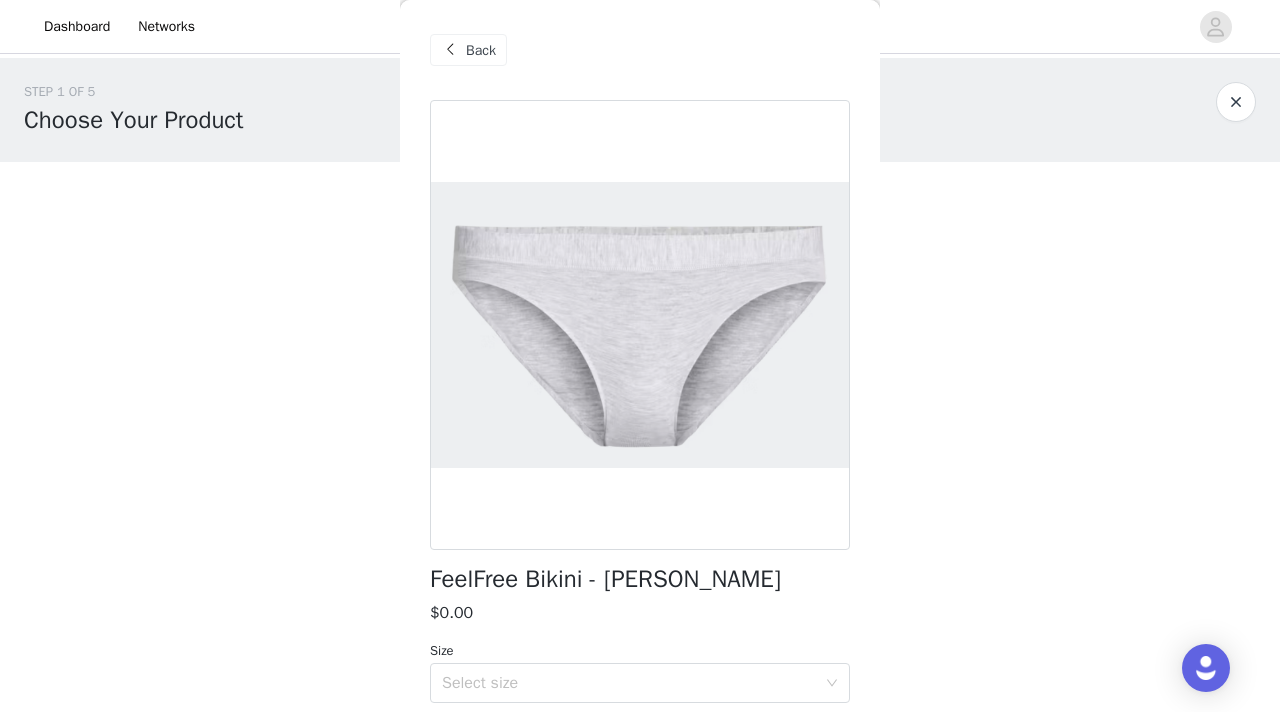 click on "Back" at bounding box center (481, 50) 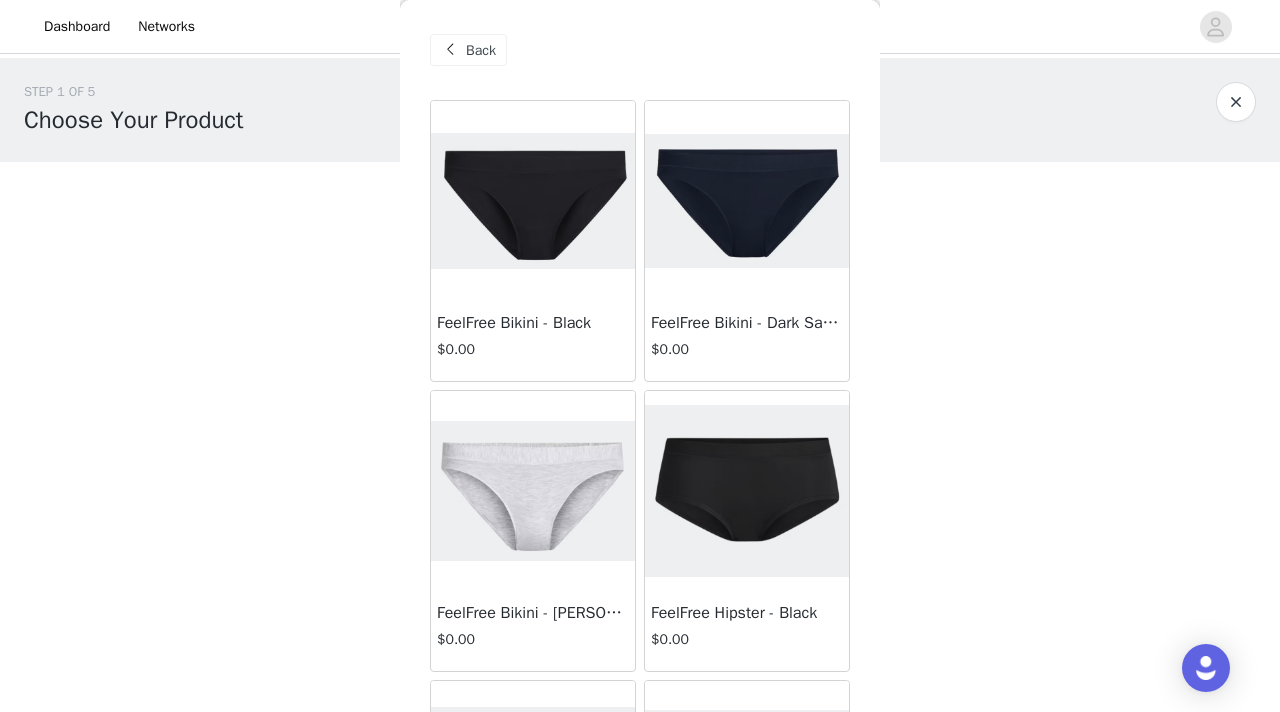 click at bounding box center [533, 201] 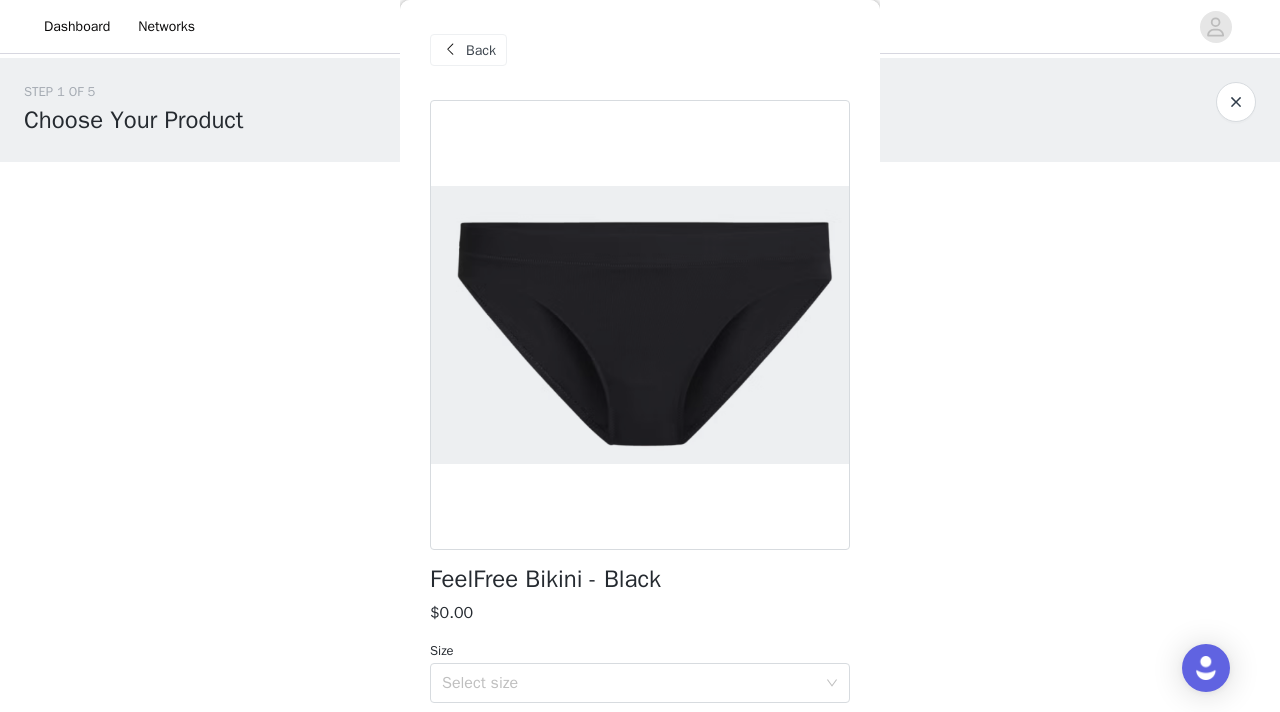 scroll, scrollTop: 74, scrollLeft: 0, axis: vertical 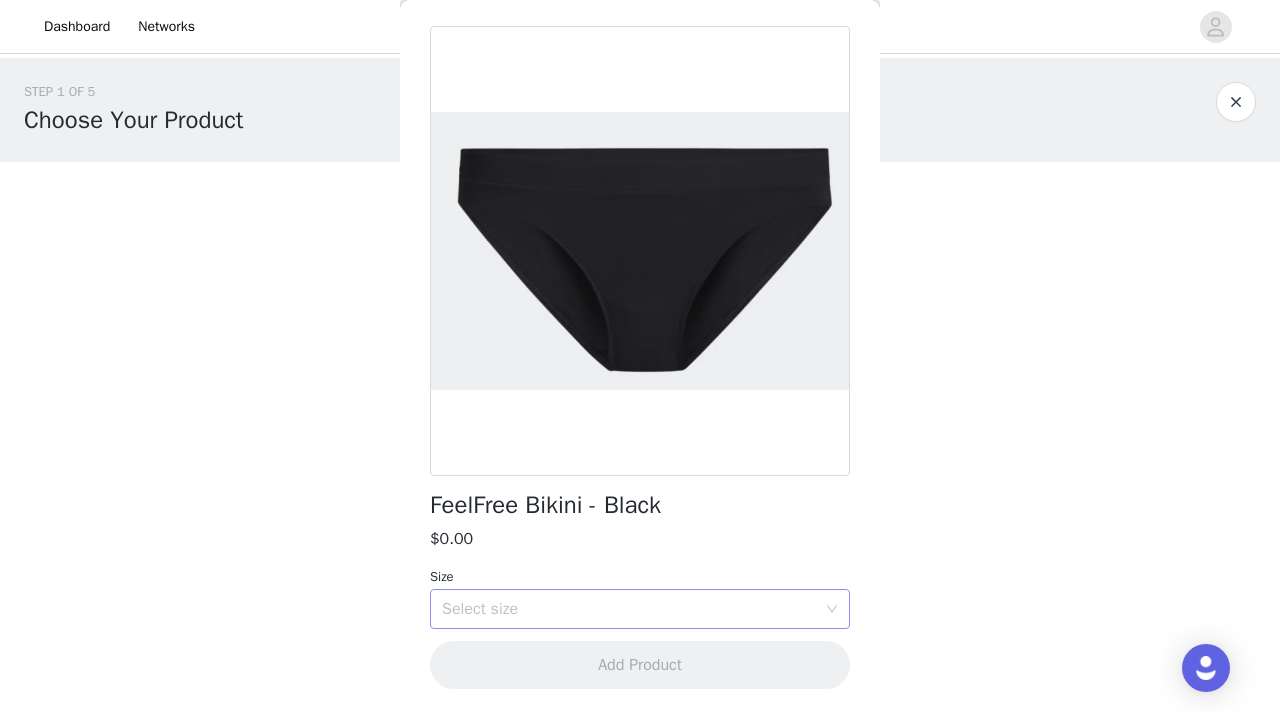 click on "Select size" at bounding box center [629, 609] 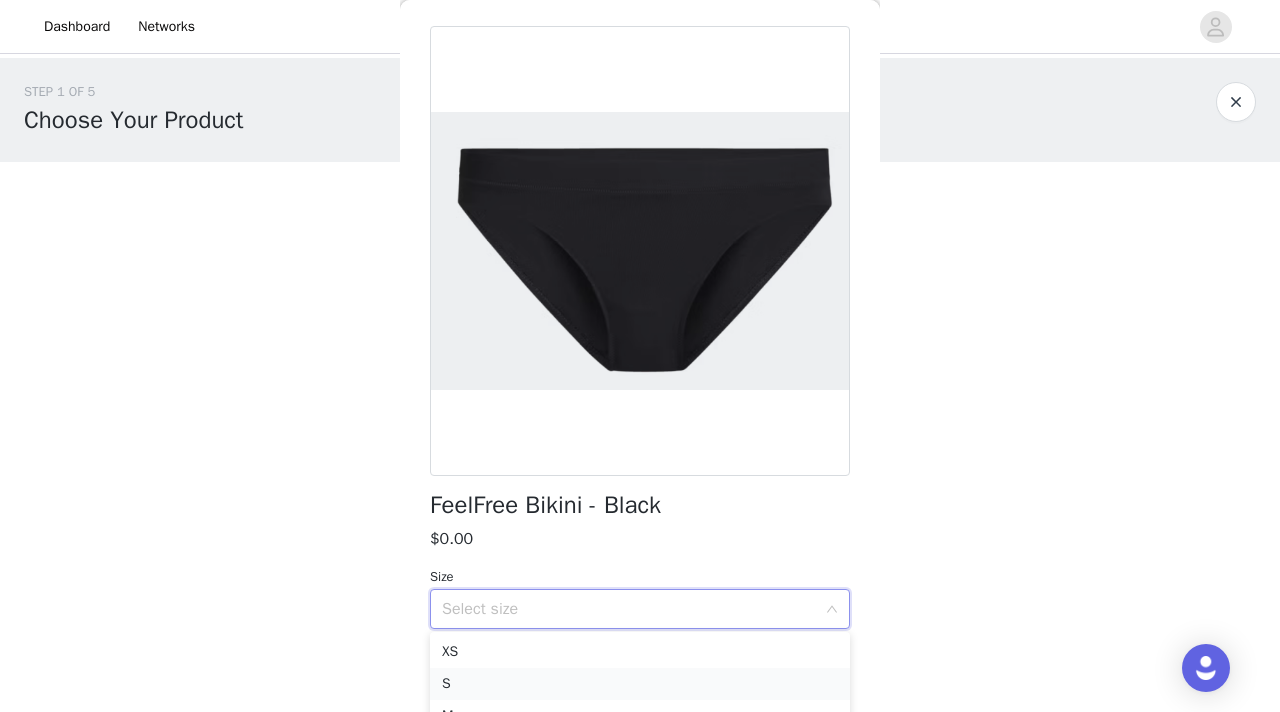 click on "S" at bounding box center (640, 684) 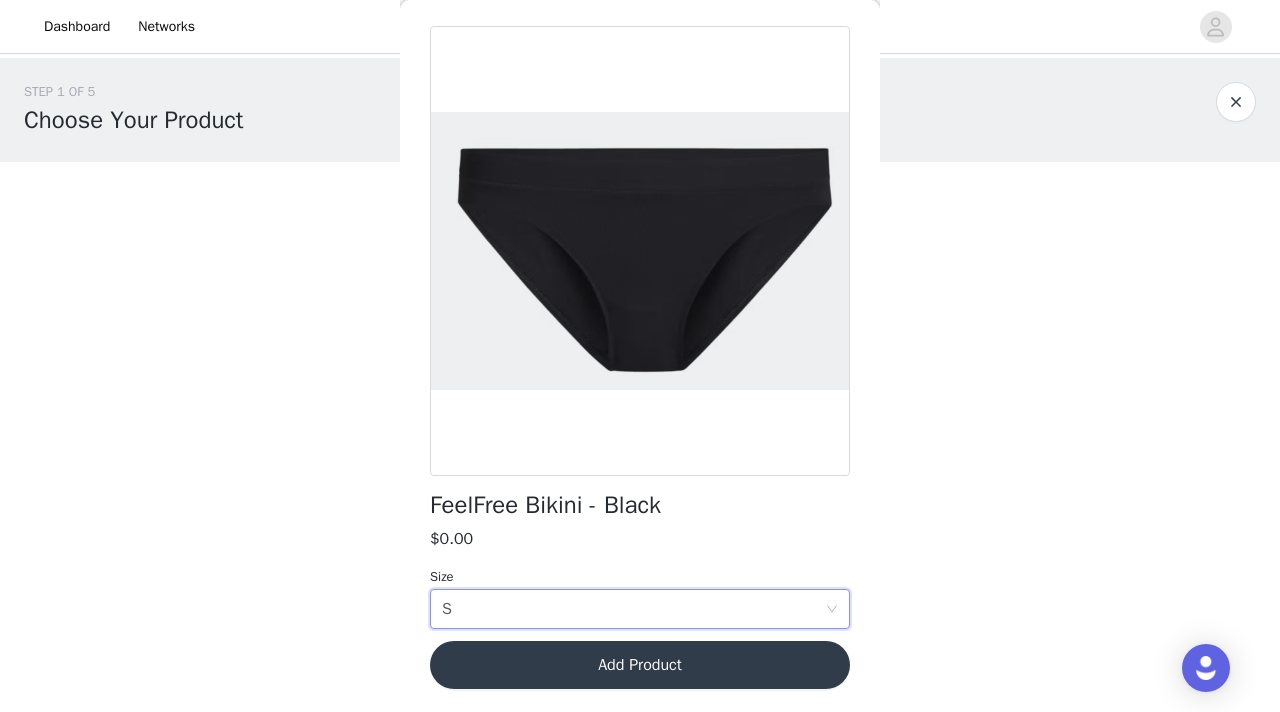 click on "Add Product" at bounding box center [640, 665] 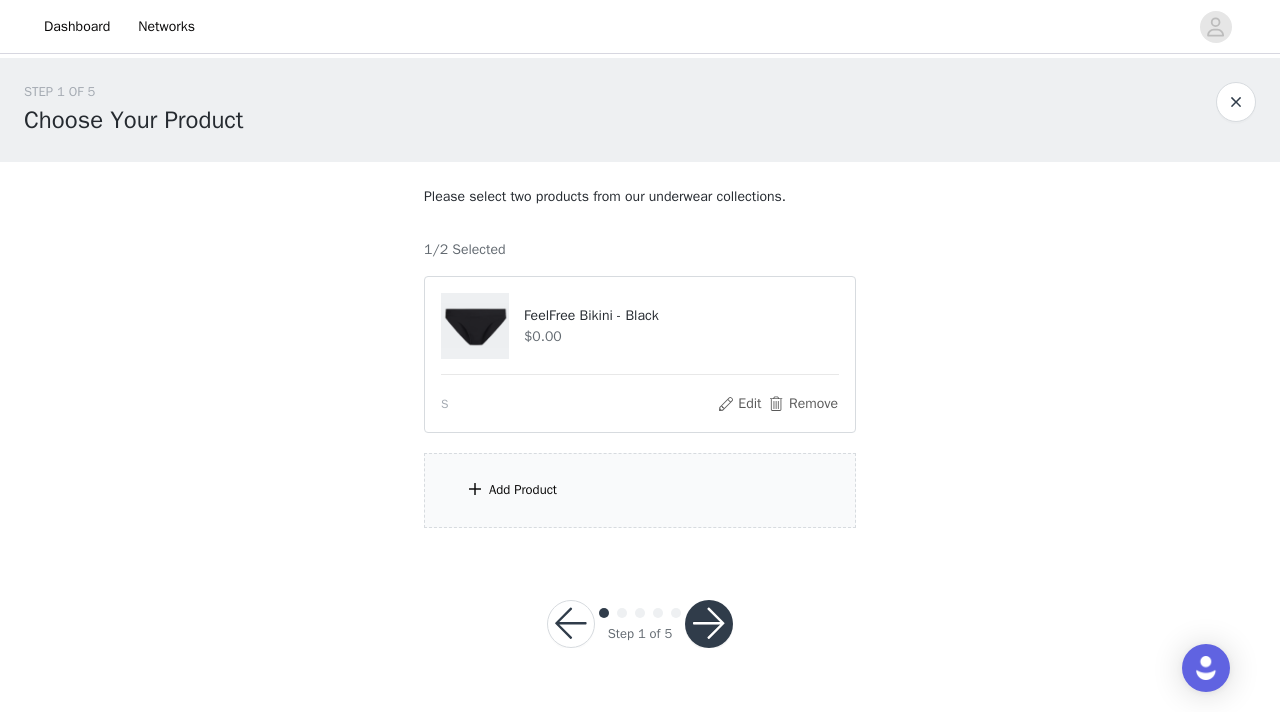 click on "Add Product" at bounding box center [523, 490] 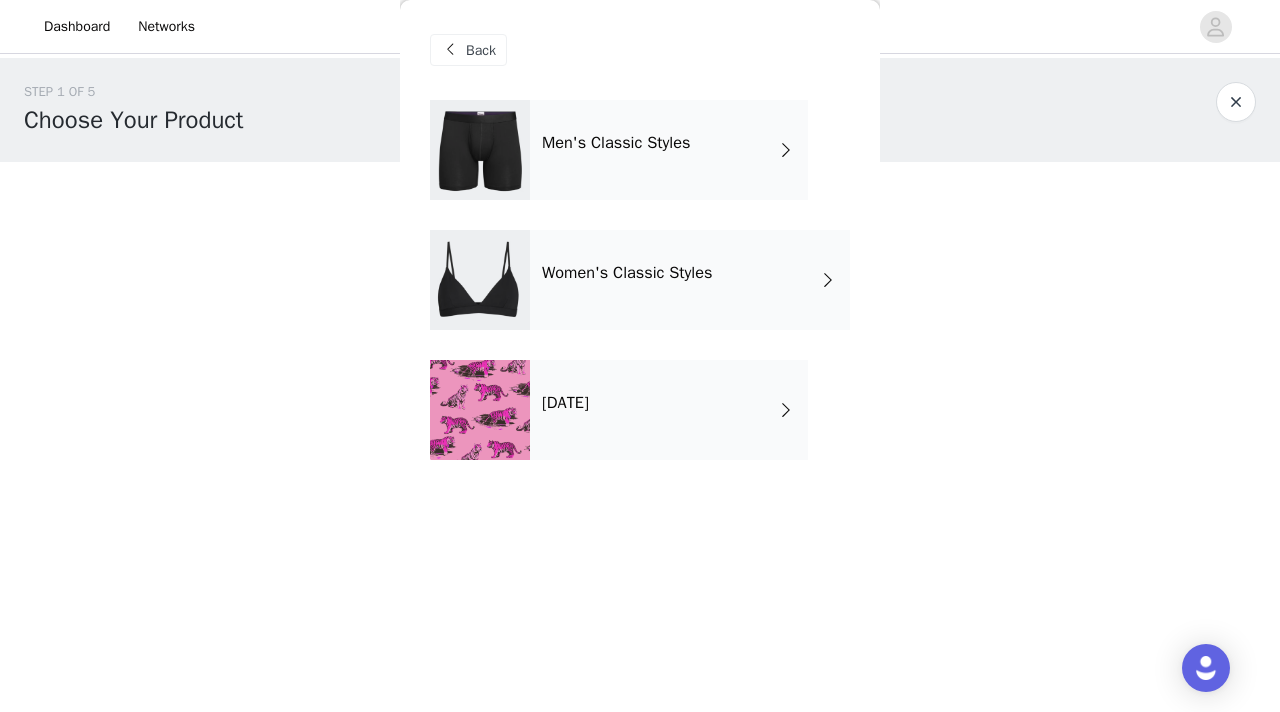 click on "Women's Classic Styles" at bounding box center (690, 280) 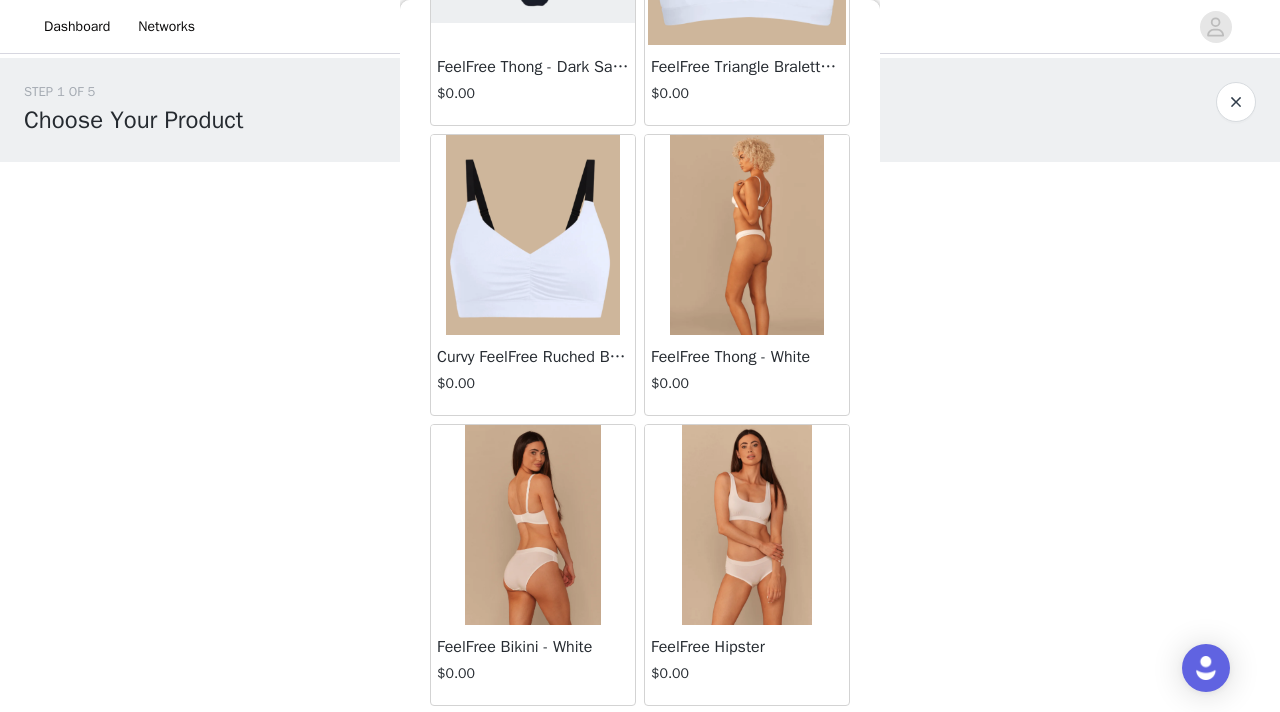 scroll, scrollTop: 2348, scrollLeft: 0, axis: vertical 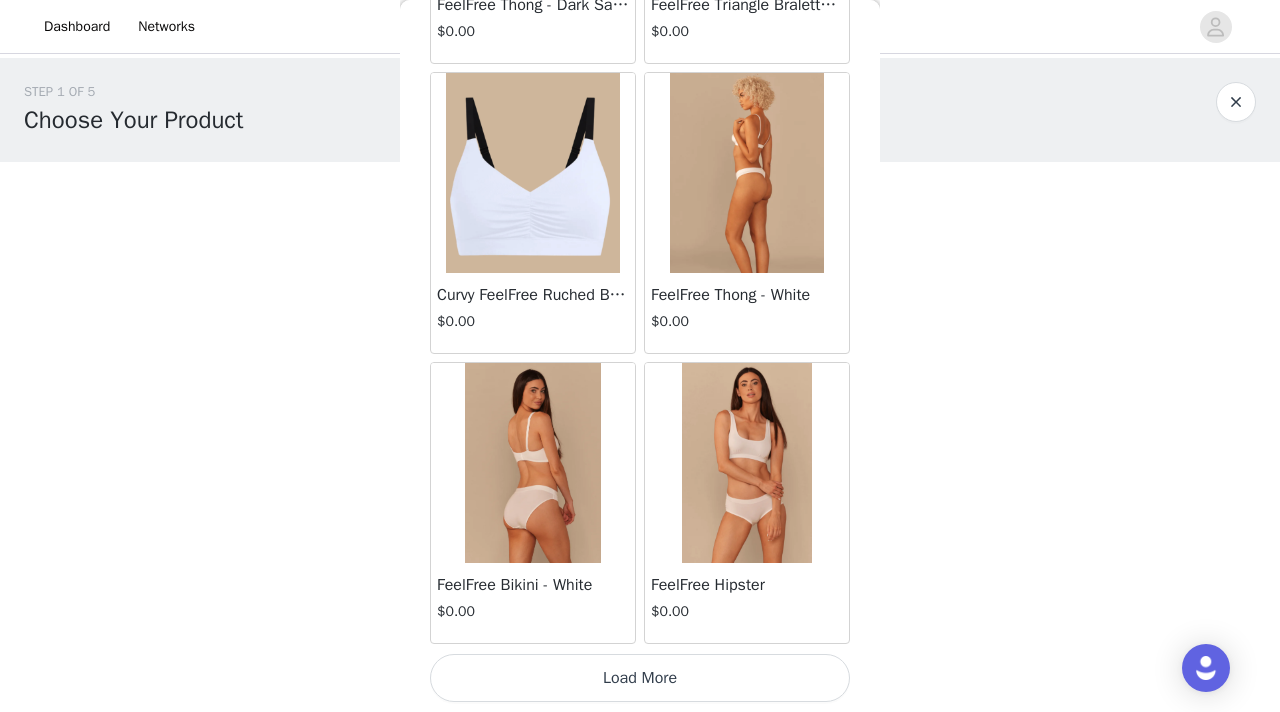 click on "Load More" at bounding box center (640, 678) 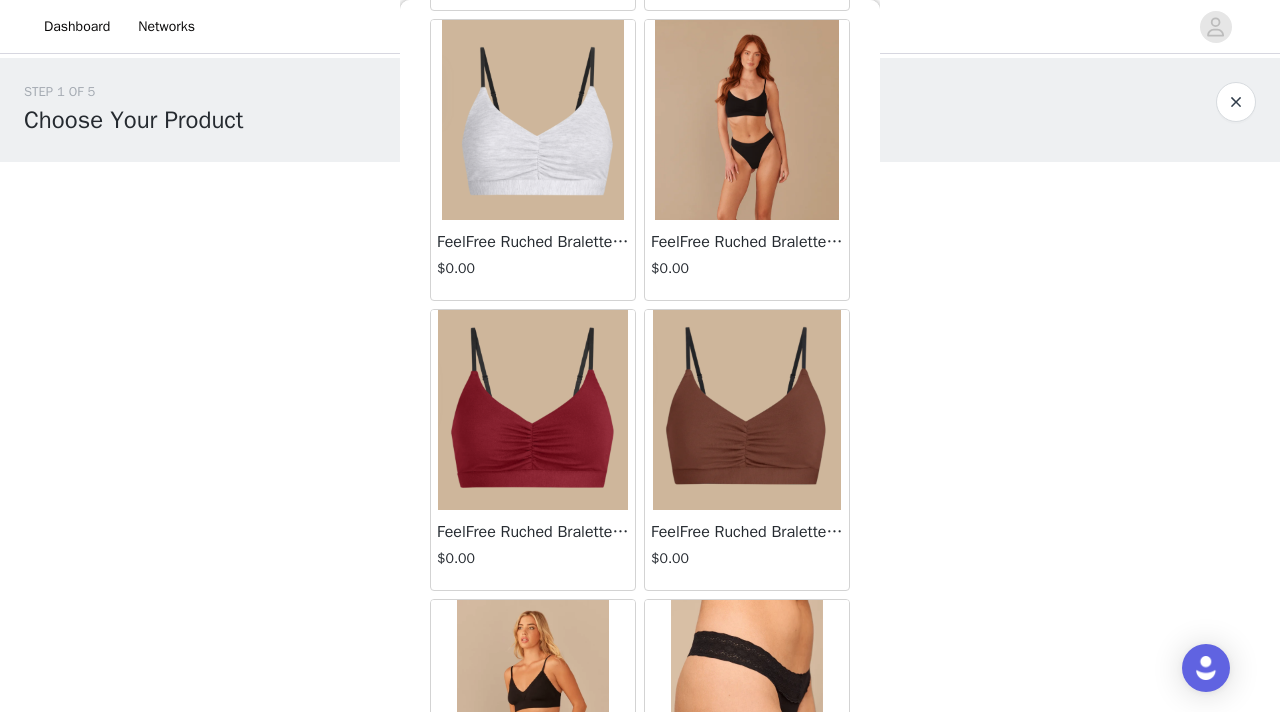 scroll, scrollTop: 4727, scrollLeft: 0, axis: vertical 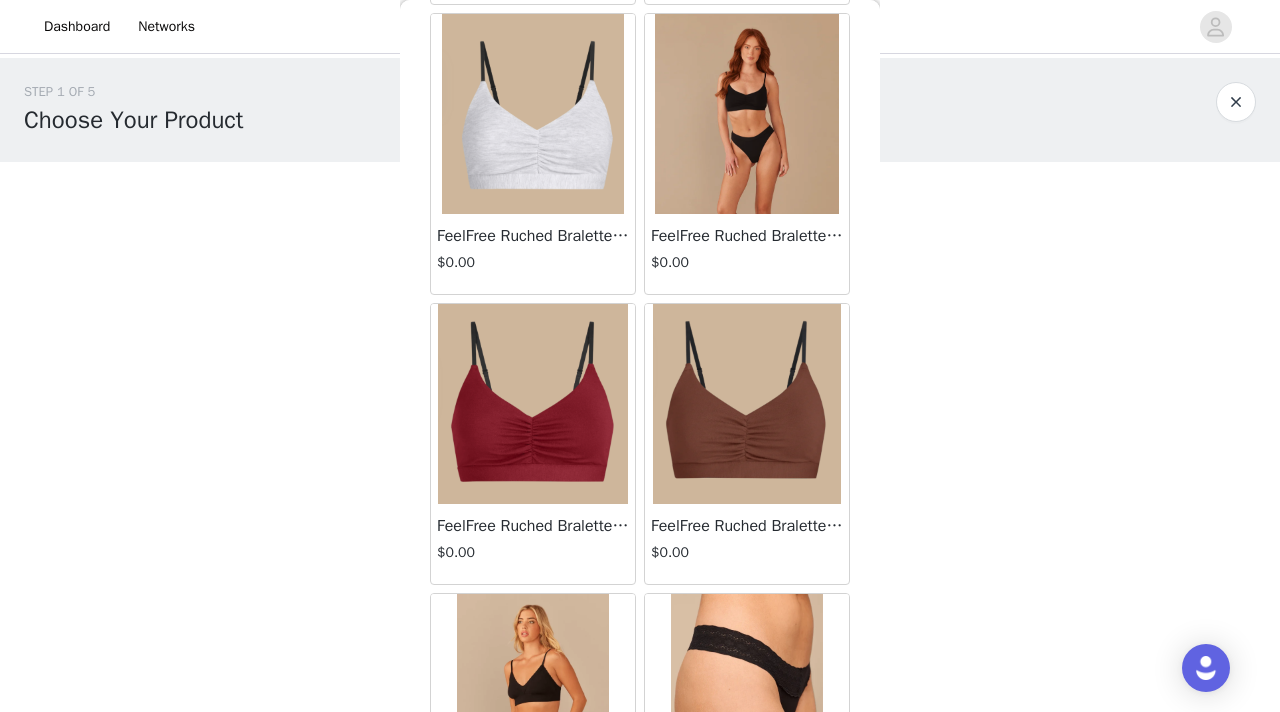 click at bounding box center (533, 114) 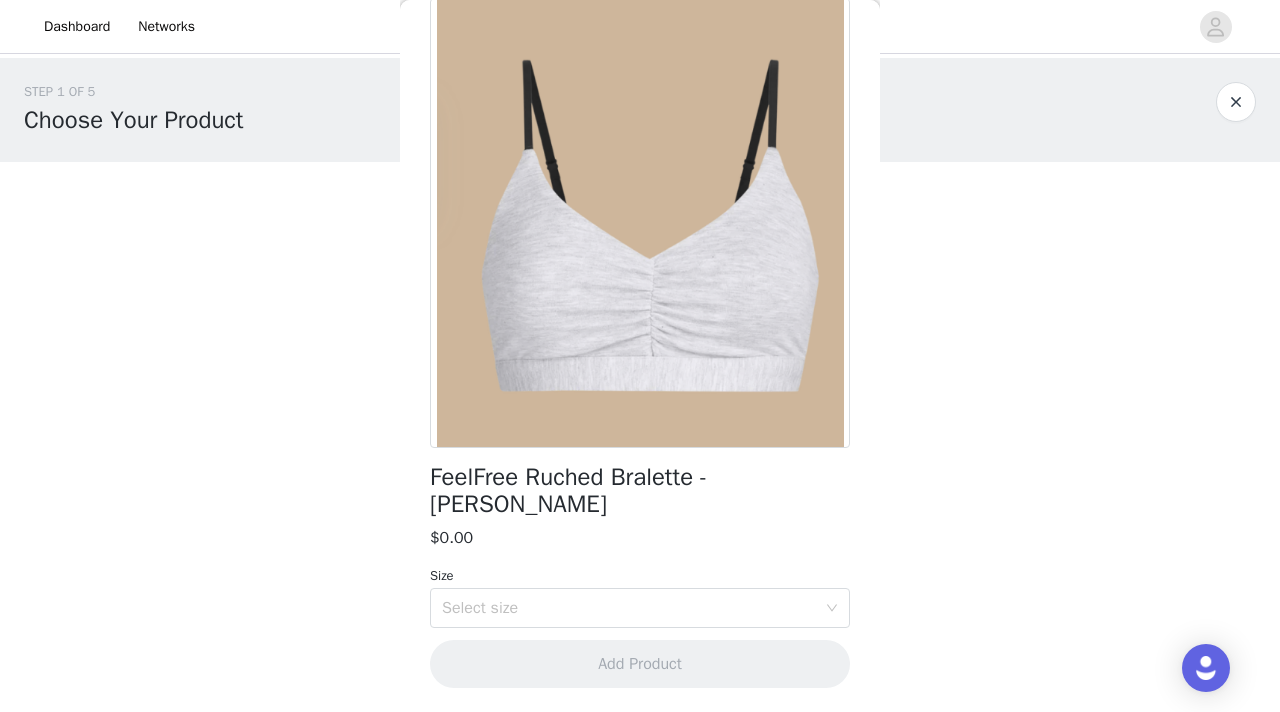 scroll, scrollTop: 101, scrollLeft: 0, axis: vertical 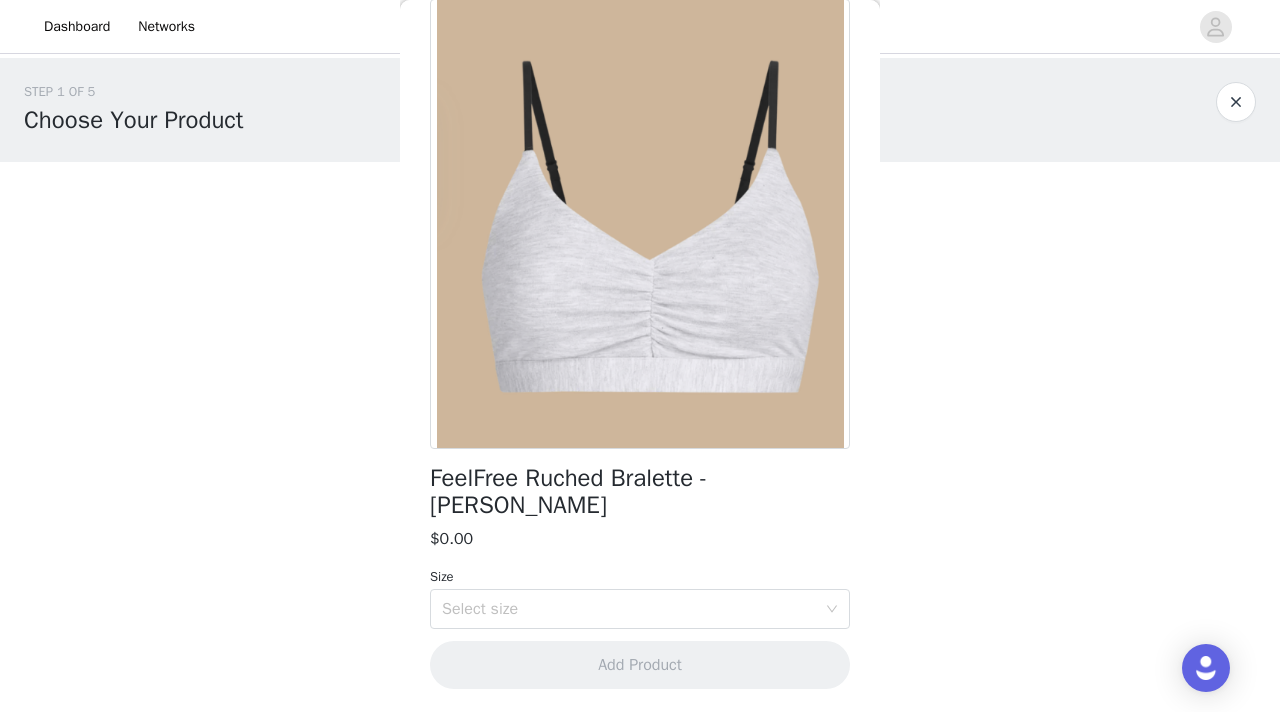 click at bounding box center [1236, 102] 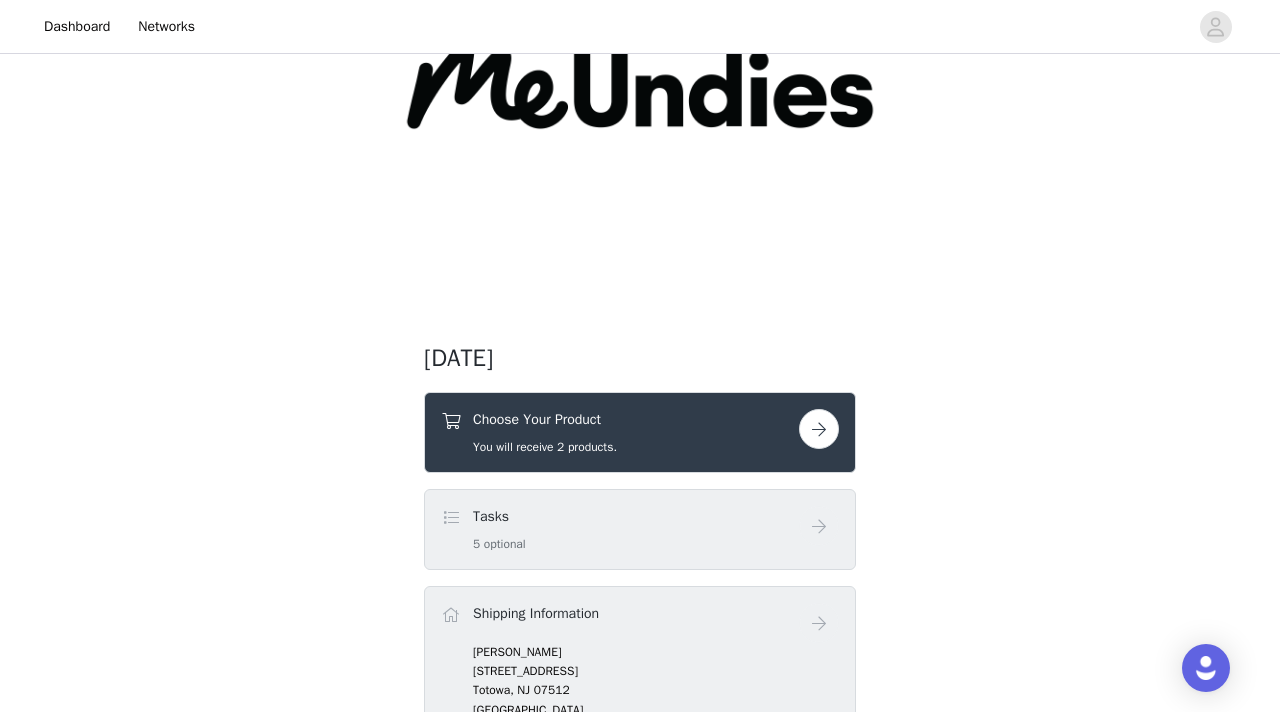 scroll, scrollTop: 243, scrollLeft: 0, axis: vertical 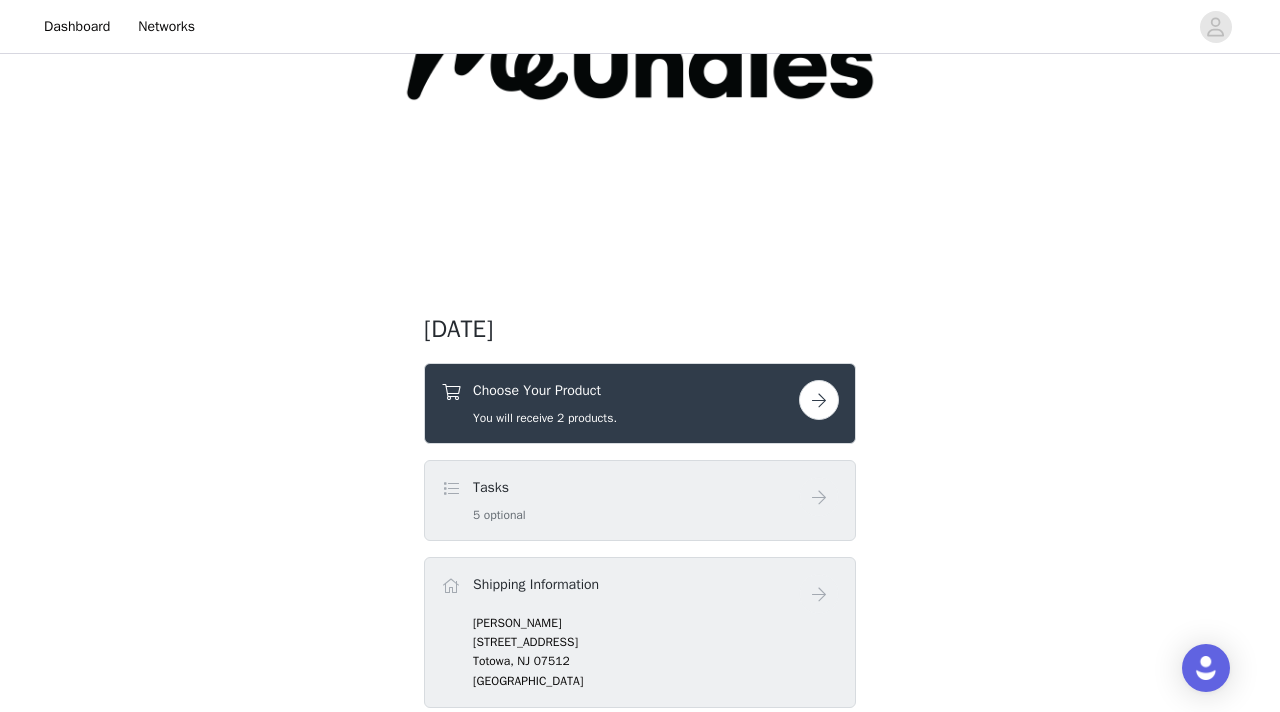 click on "You will receive 2 products." at bounding box center [545, 418] 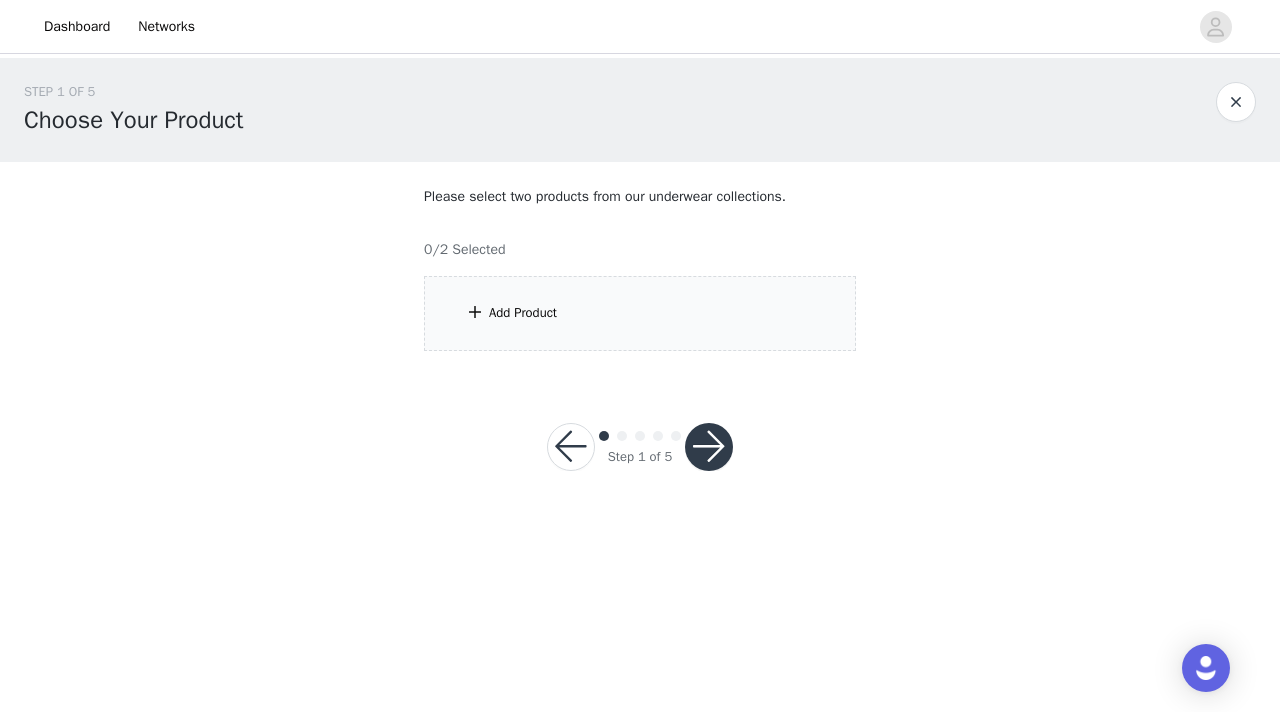 click on "Add Product" at bounding box center [640, 313] 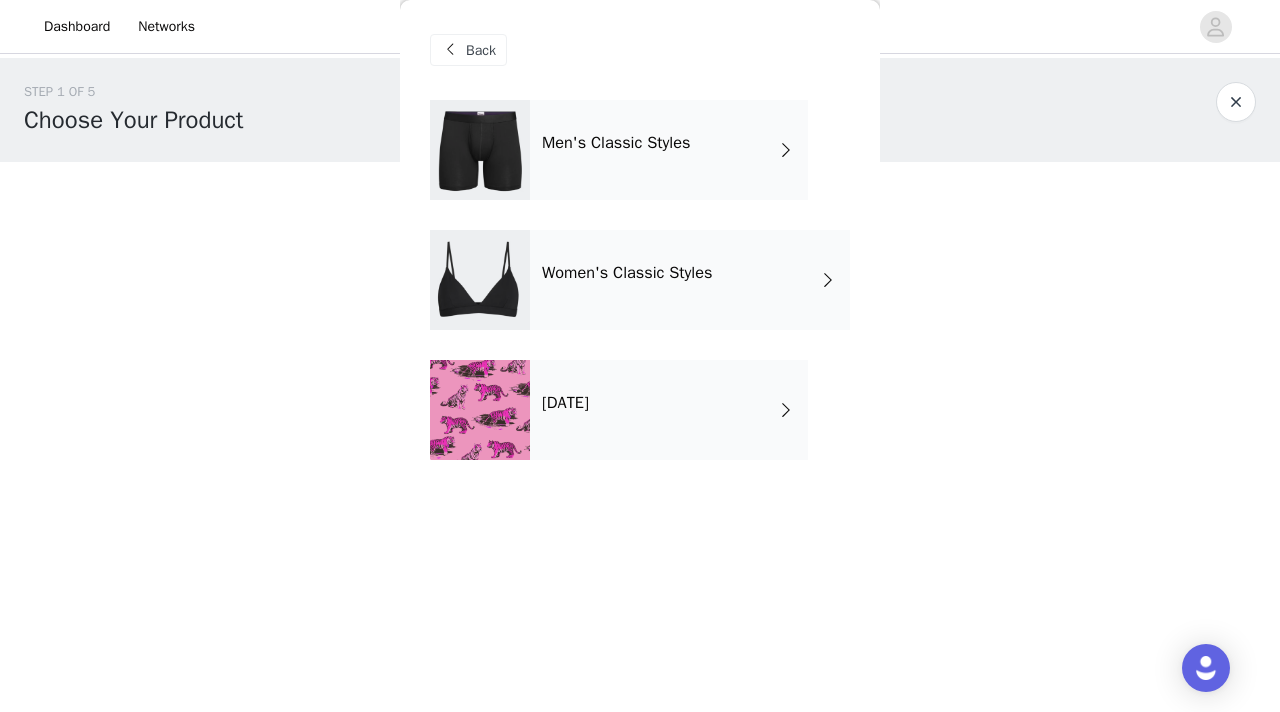 click on "Women's Classic Styles" at bounding box center (690, 280) 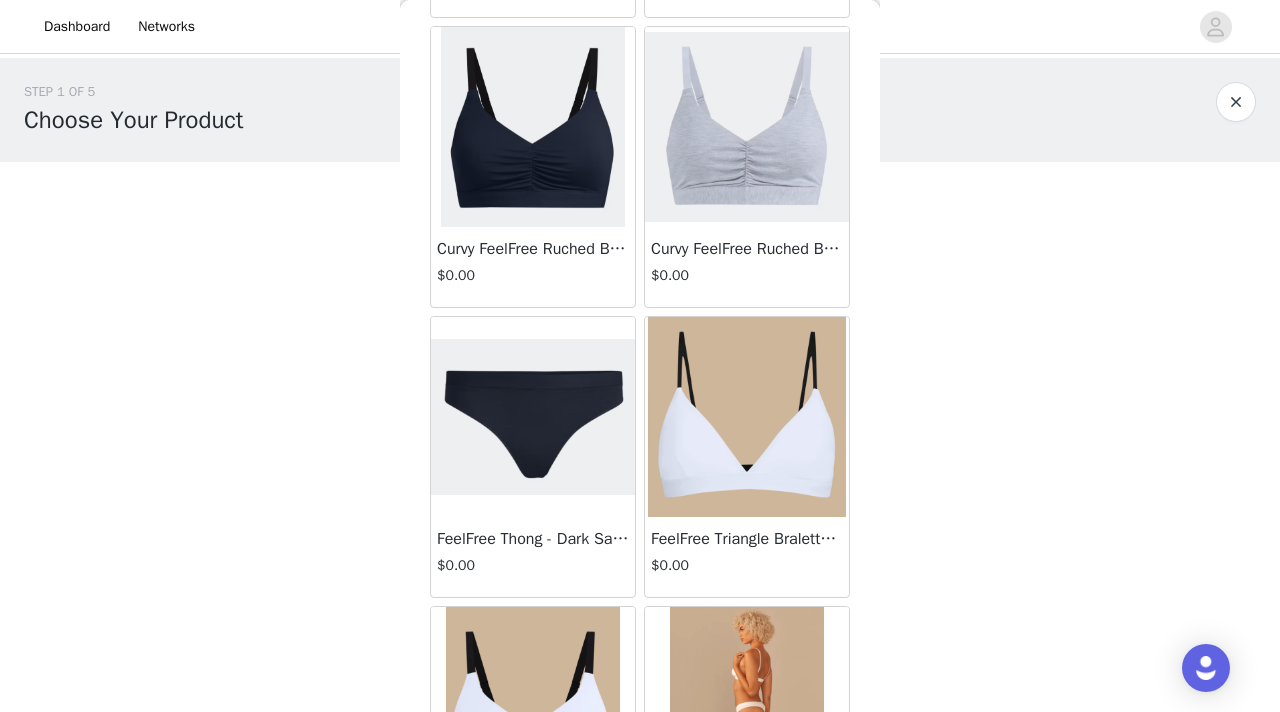 scroll, scrollTop: 2348, scrollLeft: 0, axis: vertical 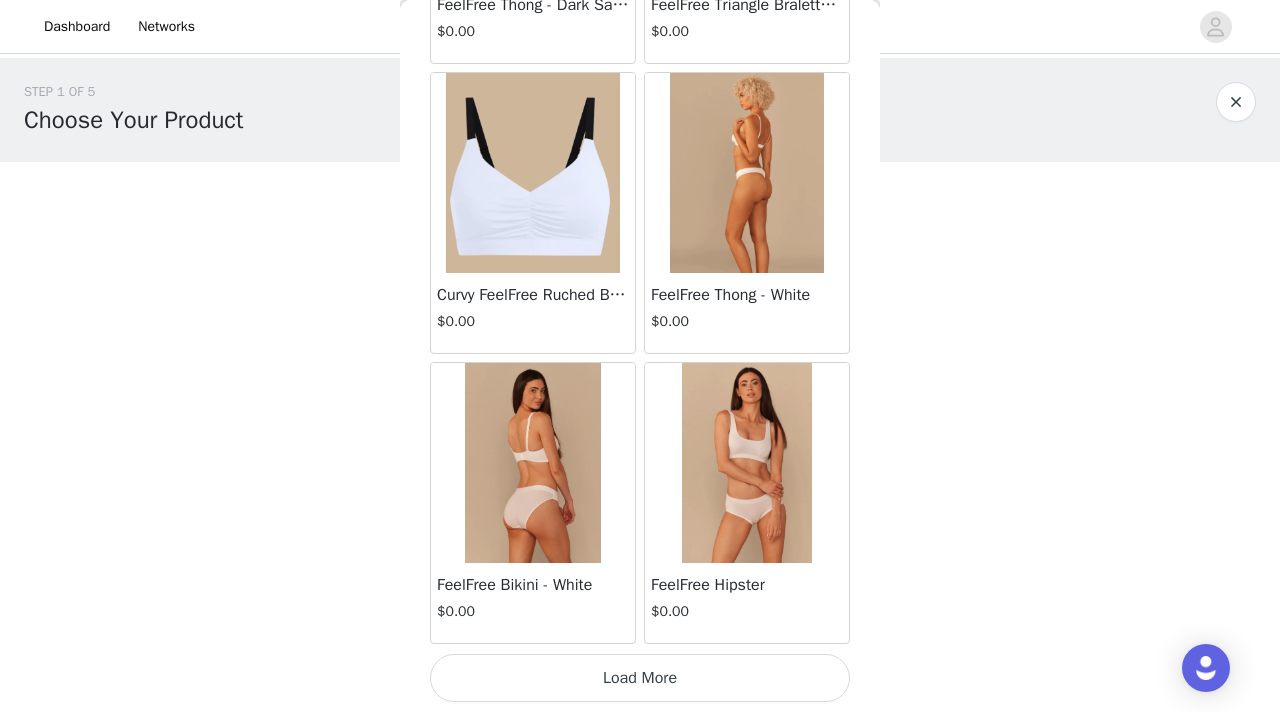 click on "Load More" at bounding box center [640, 678] 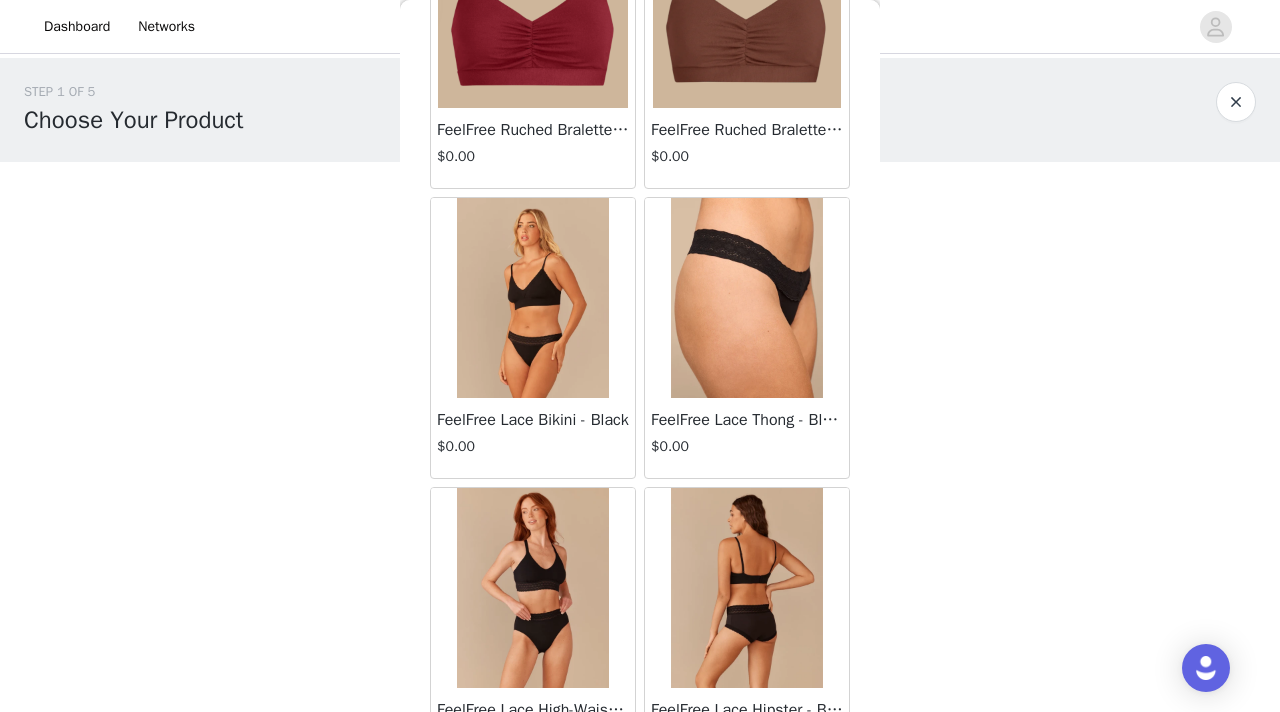 scroll, scrollTop: 5248, scrollLeft: 0, axis: vertical 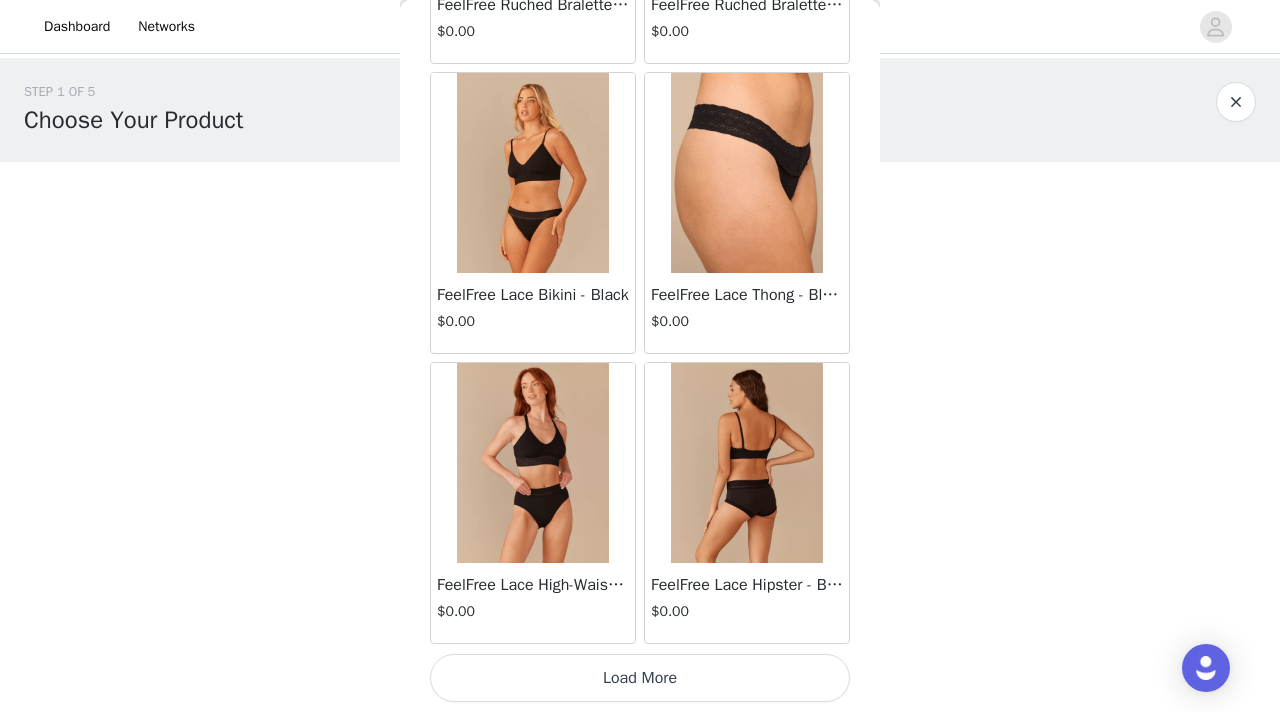 click on "Load More" at bounding box center (640, 678) 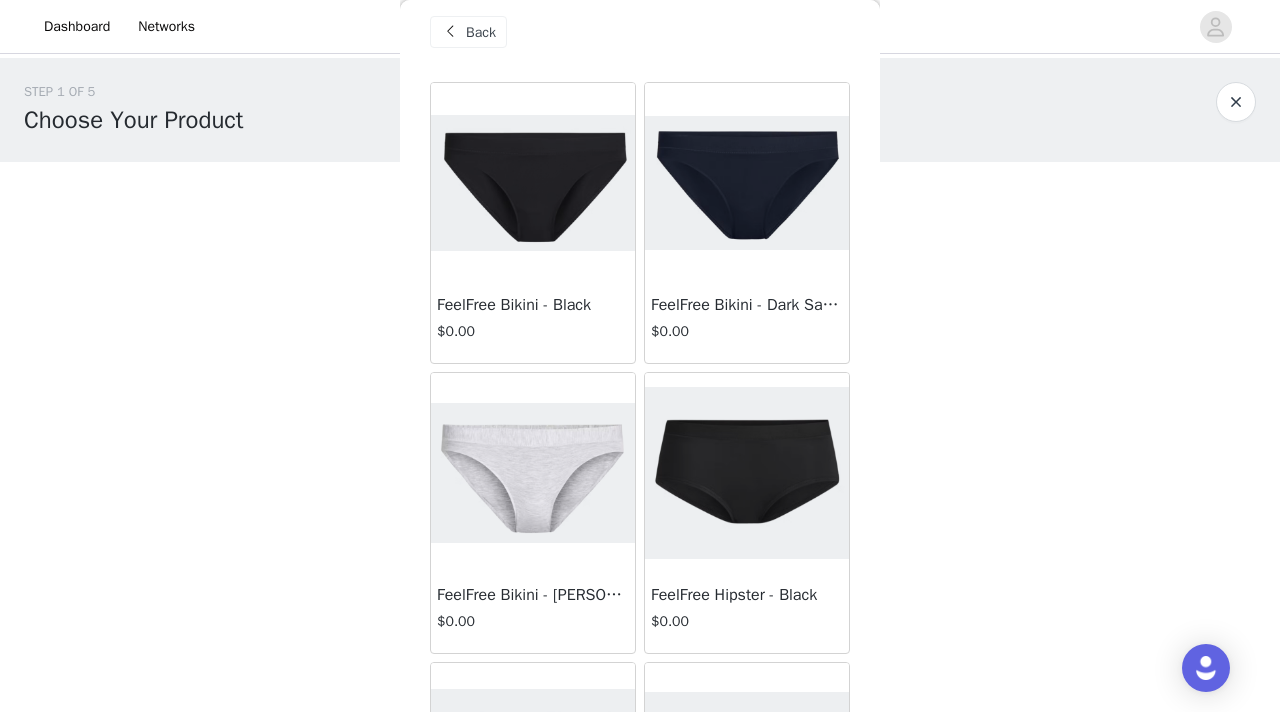 scroll, scrollTop: 0, scrollLeft: 0, axis: both 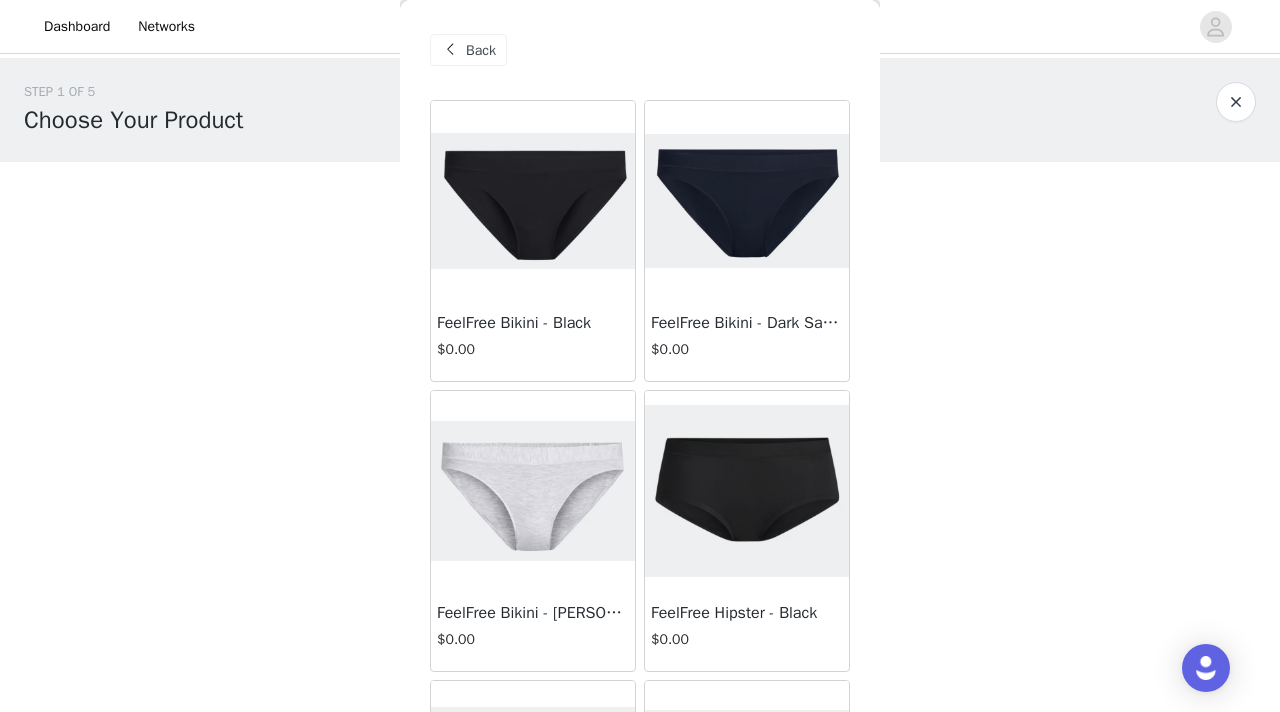 click at bounding box center [533, 201] 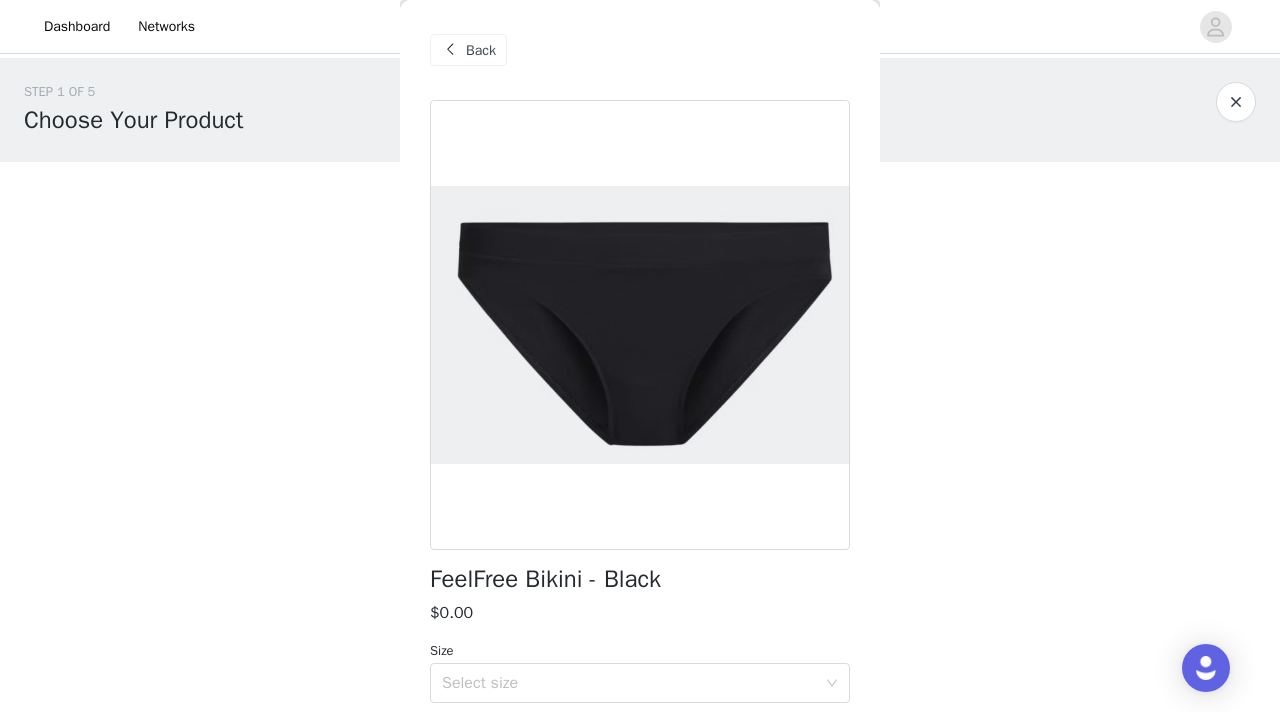 scroll, scrollTop: 74, scrollLeft: 0, axis: vertical 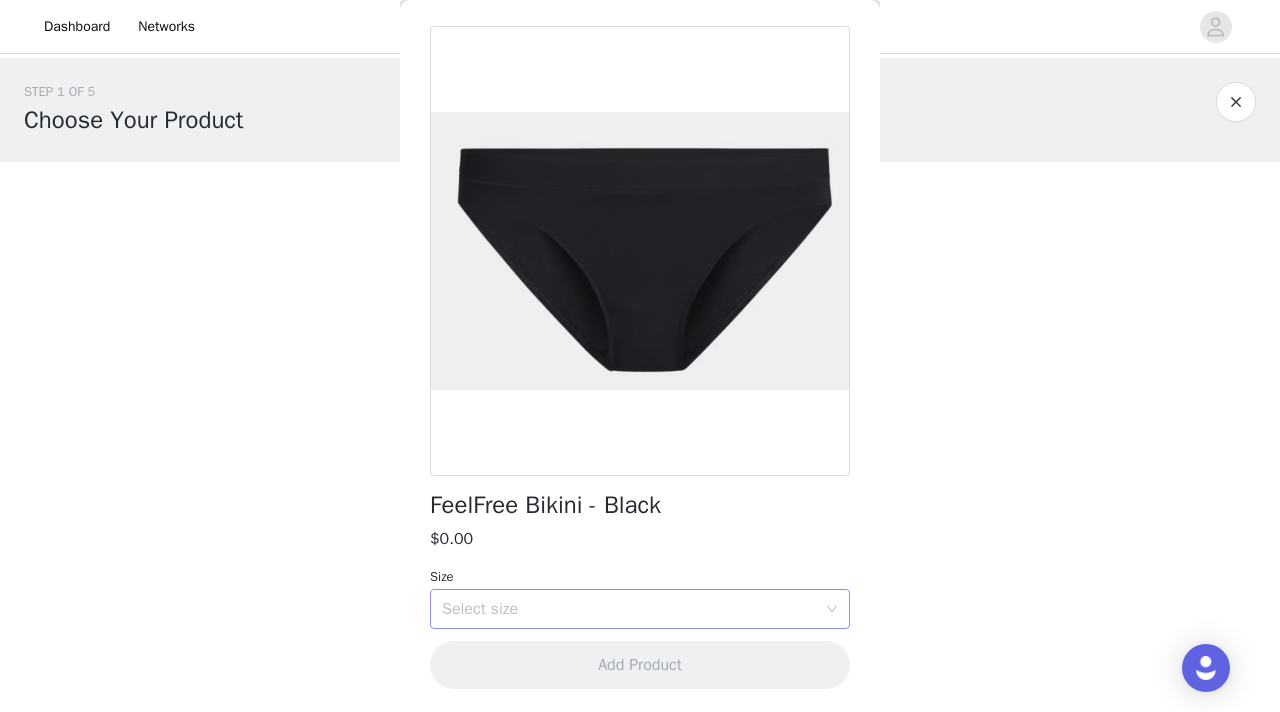 click on "Select size" at bounding box center (629, 609) 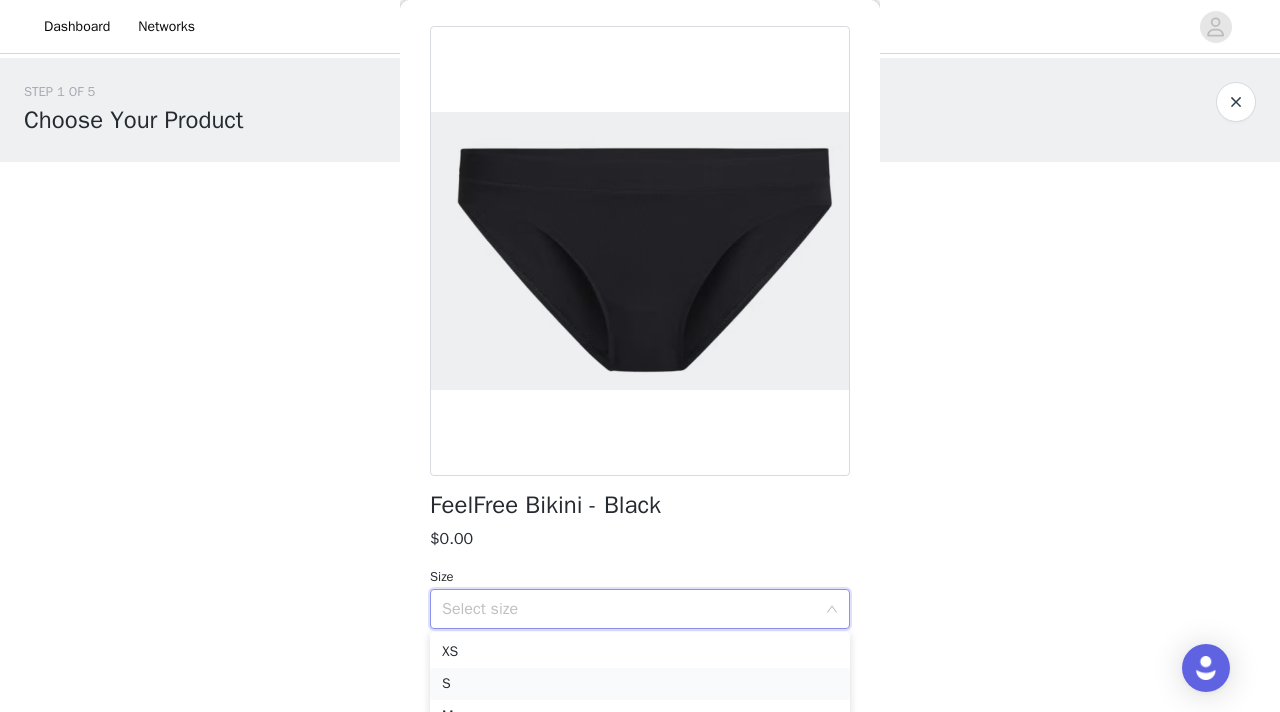 click on "S" at bounding box center (640, 684) 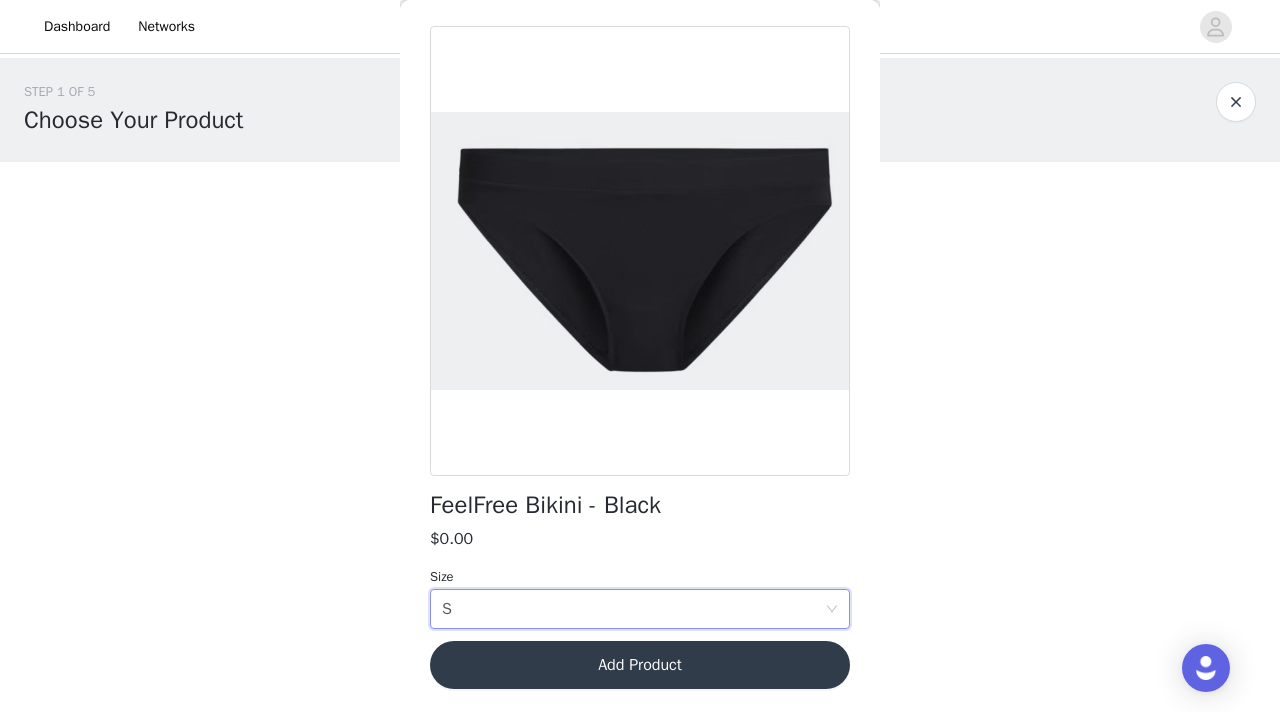 click on "Add Product" at bounding box center (640, 665) 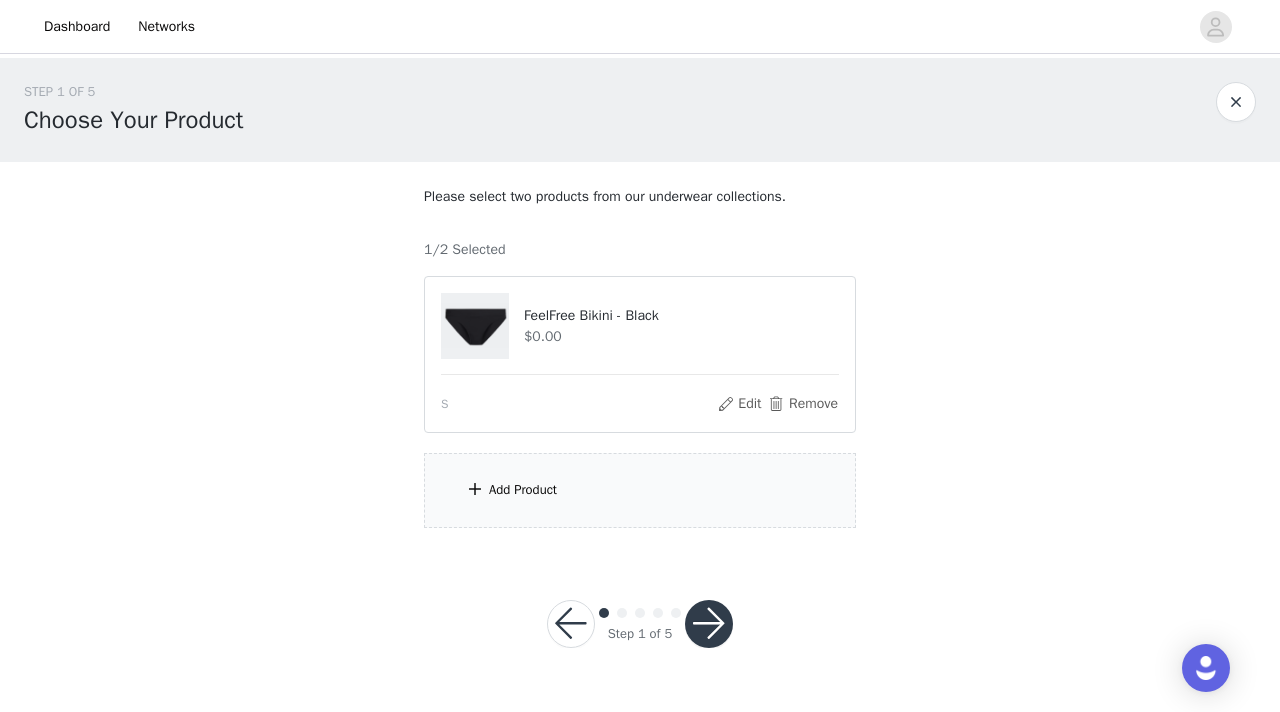 click on "Please select two products from our underwear collections.       1/2 Selected           FeelFree Bikini - Black     $0.00       S       Edit   Remove     Add Product" at bounding box center [640, 357] 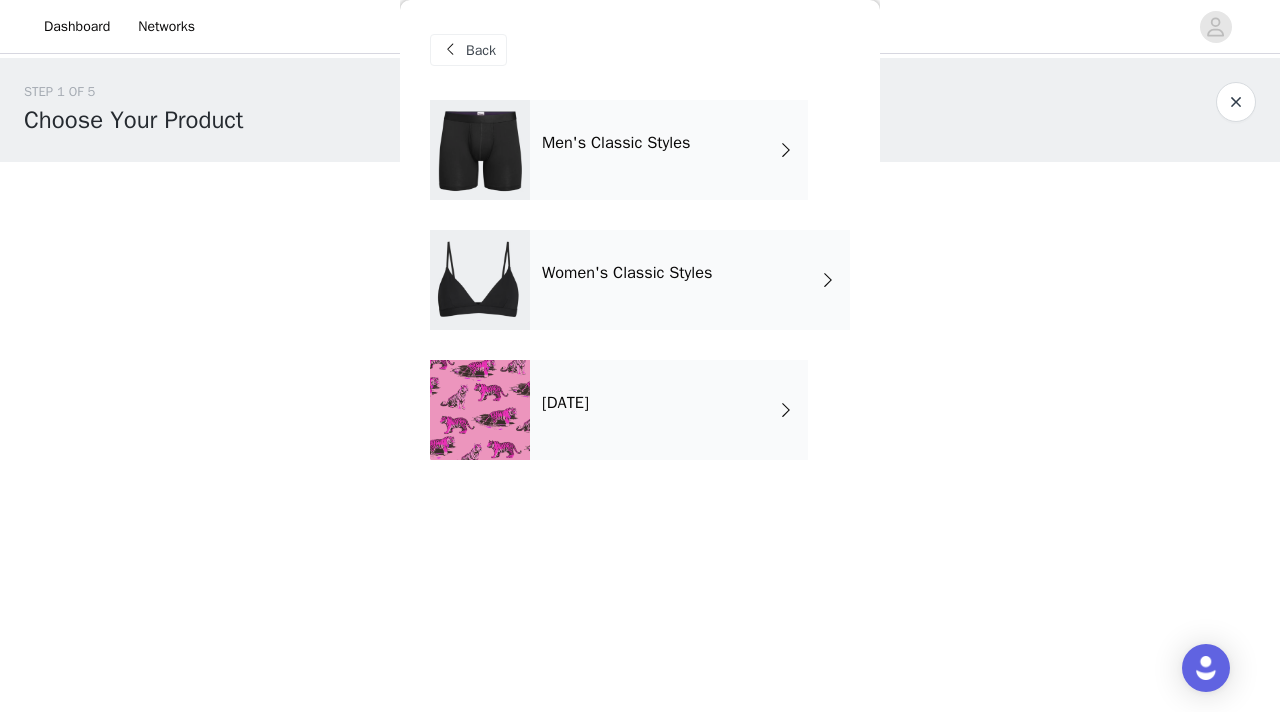 click on "Women's Classic Styles" at bounding box center [690, 280] 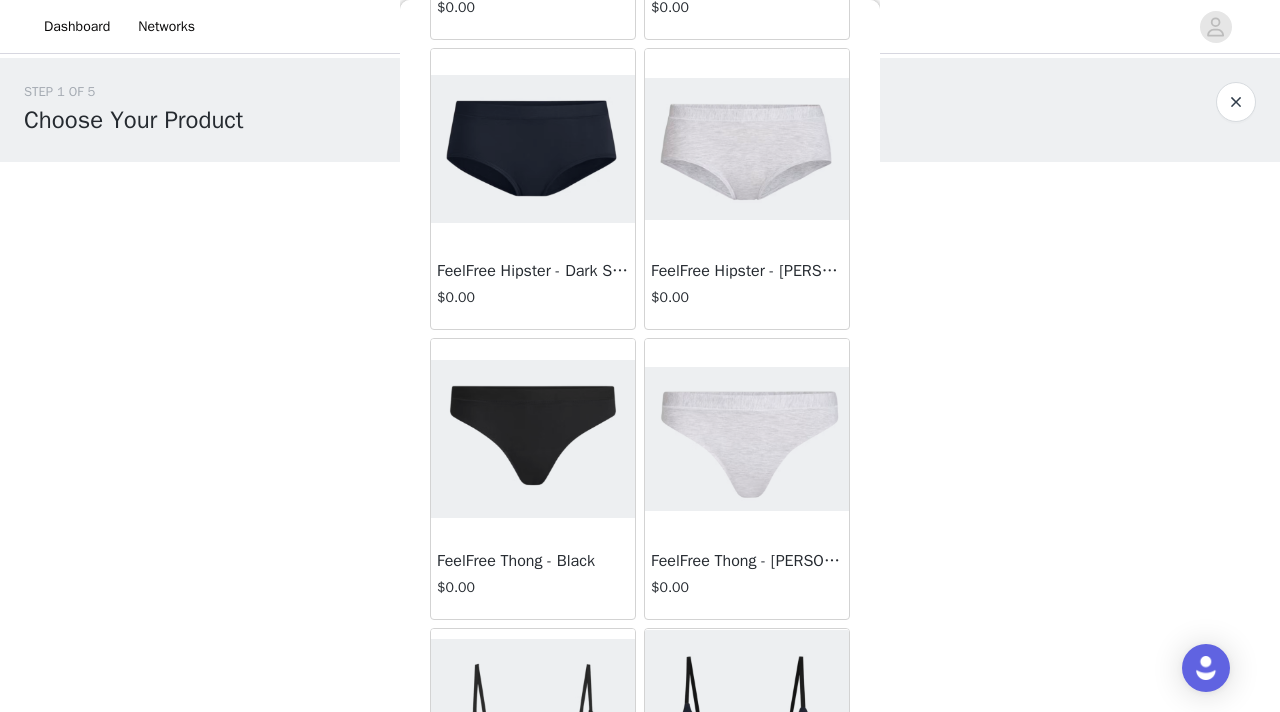 scroll, scrollTop: 634, scrollLeft: 0, axis: vertical 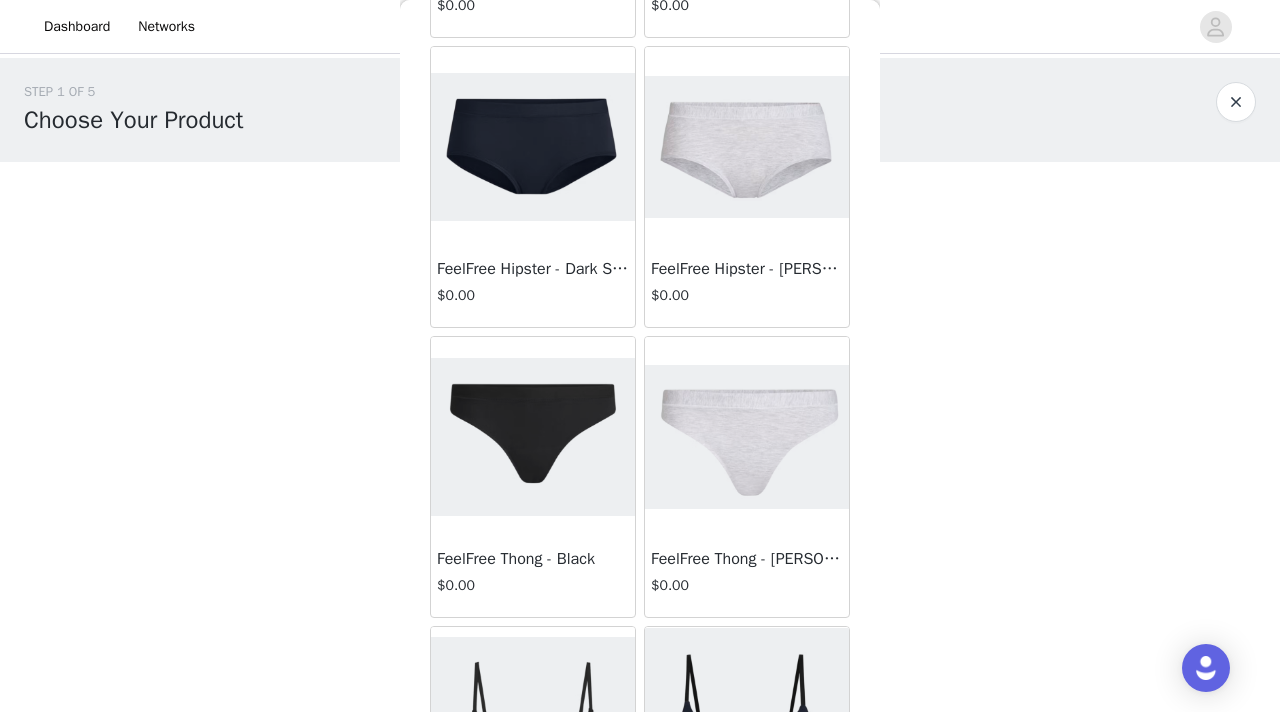 click at bounding box center (533, 437) 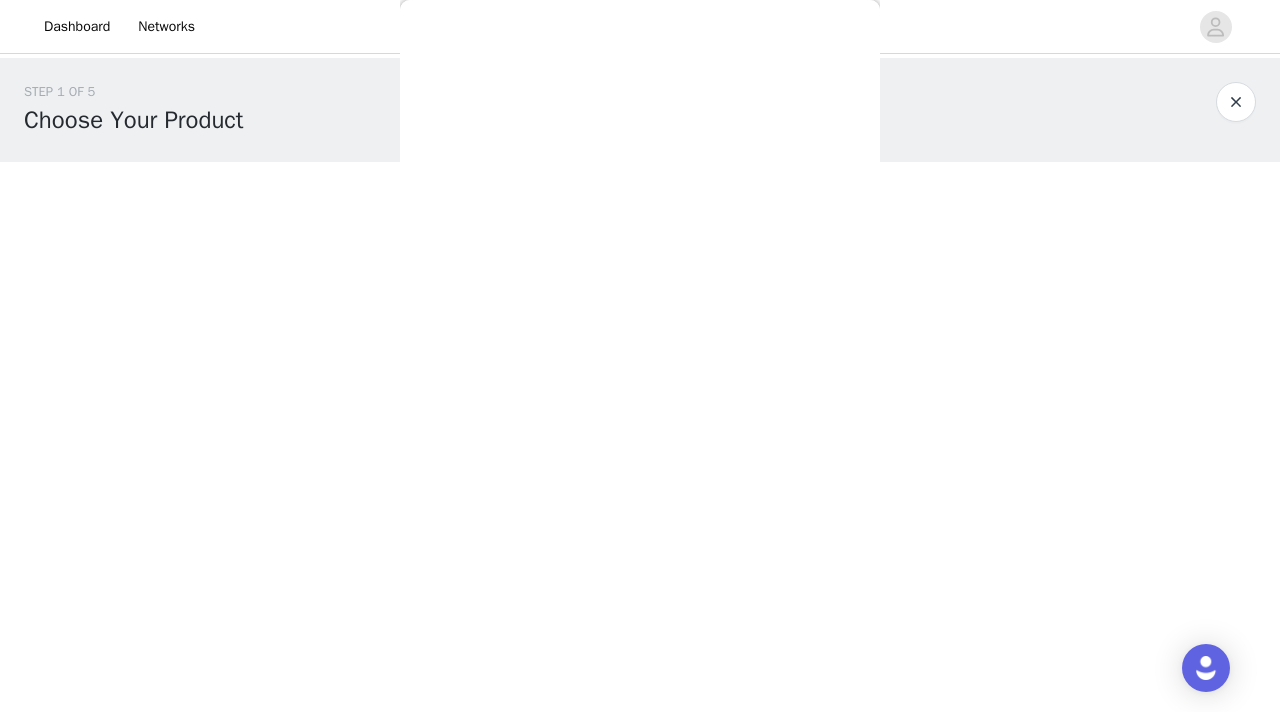 scroll, scrollTop: 74, scrollLeft: 0, axis: vertical 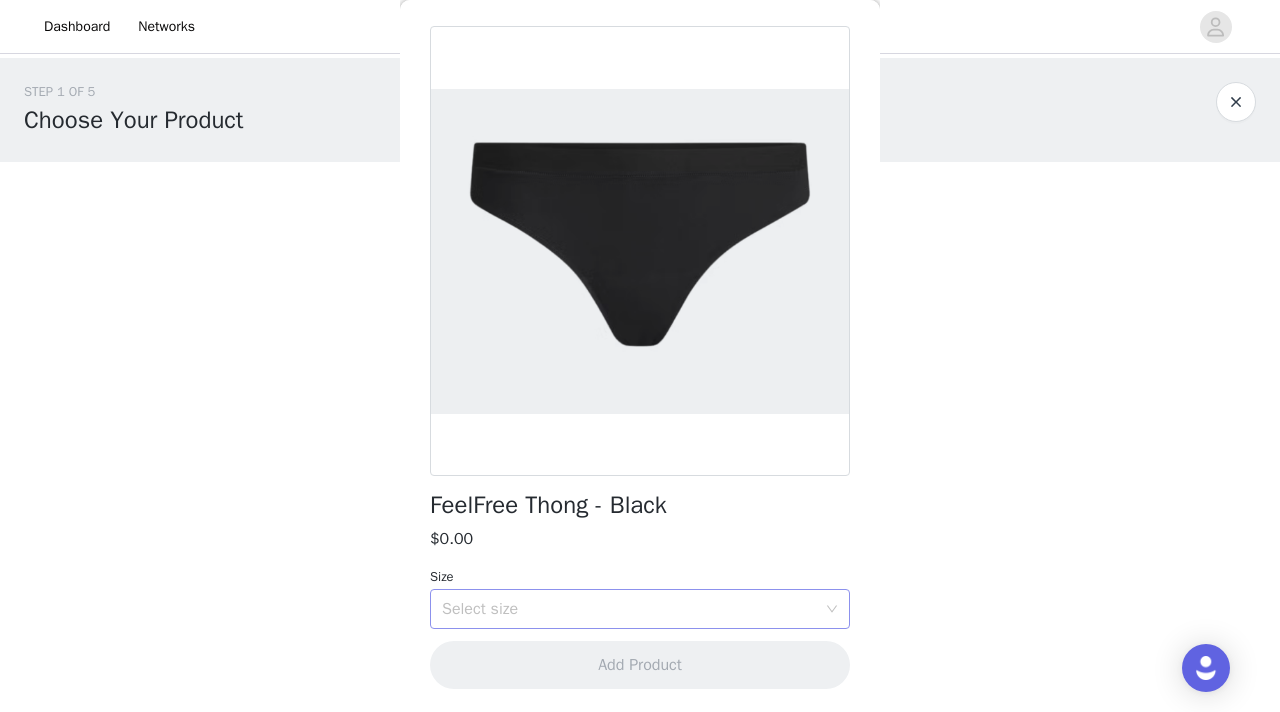click on "Select size" at bounding box center (629, 609) 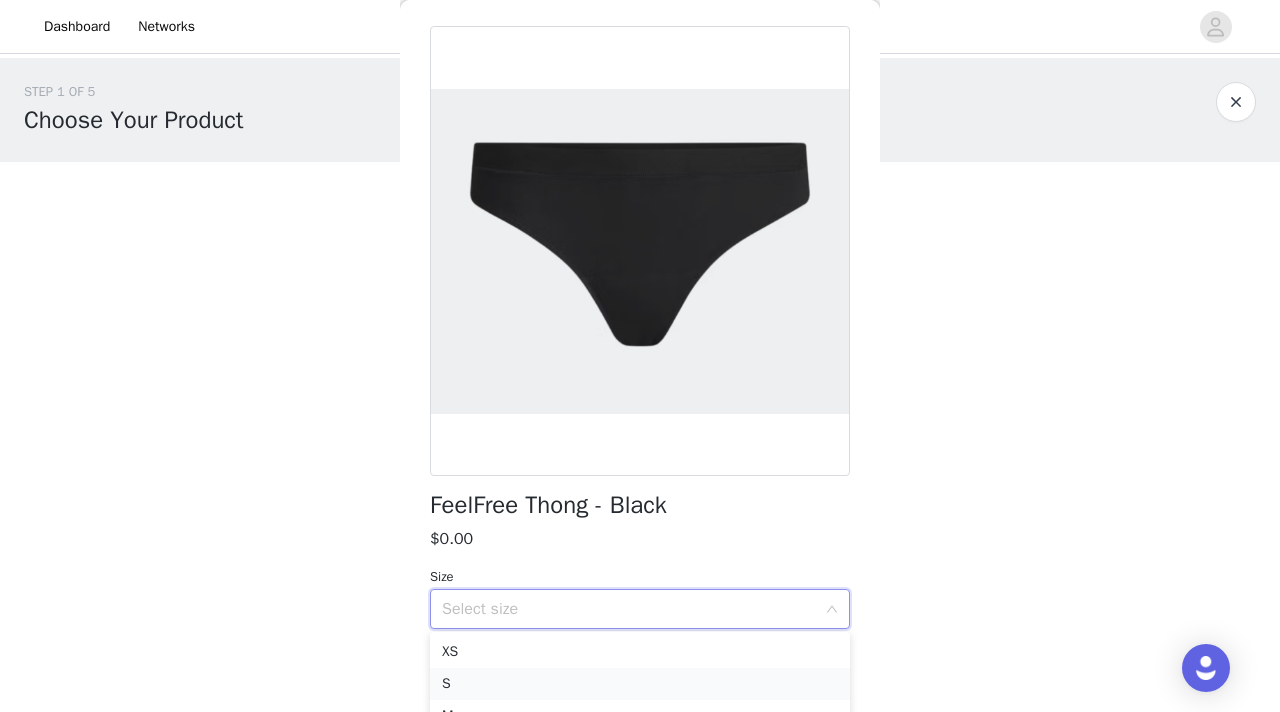 click on "S" at bounding box center [640, 684] 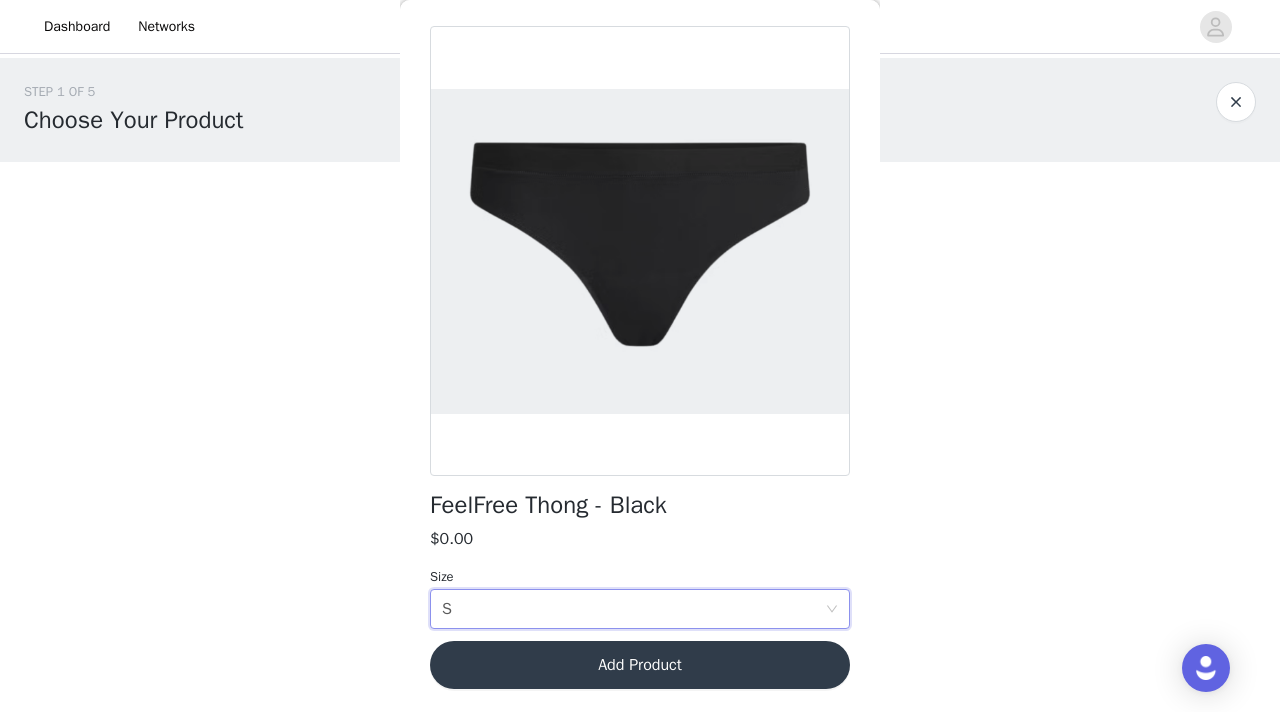 click on "Add Product" at bounding box center [640, 665] 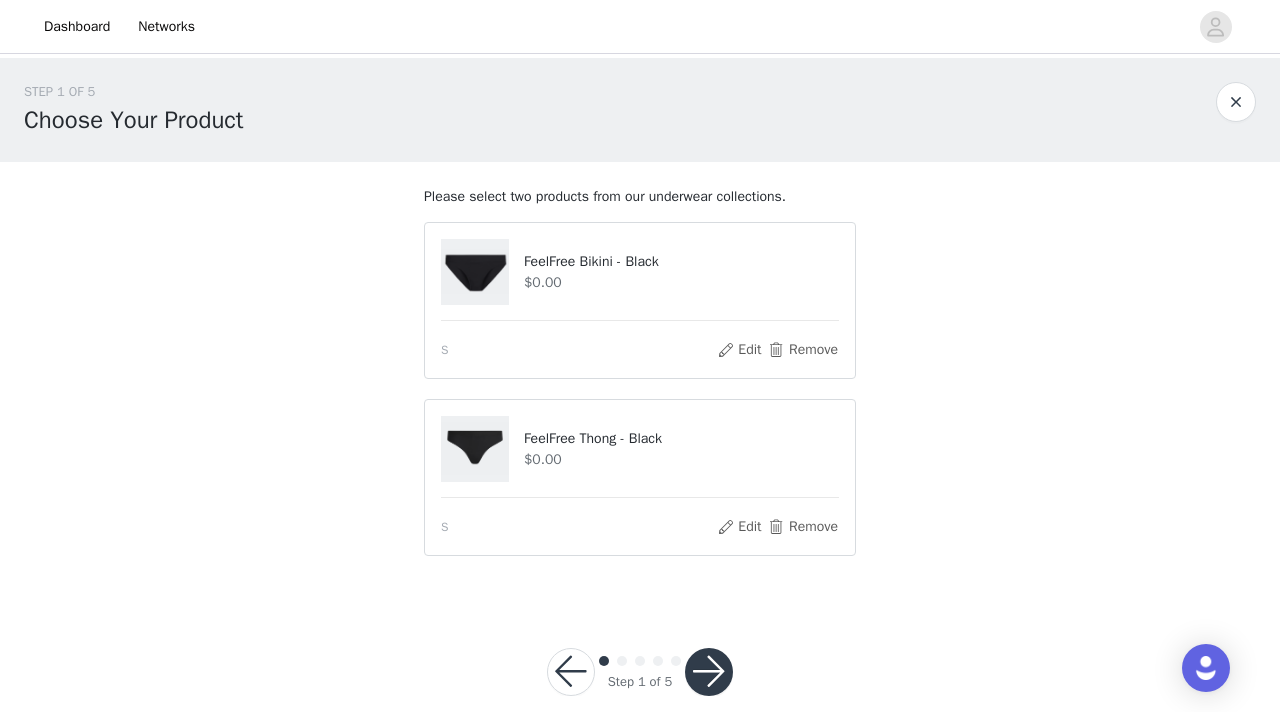click at bounding box center [709, 672] 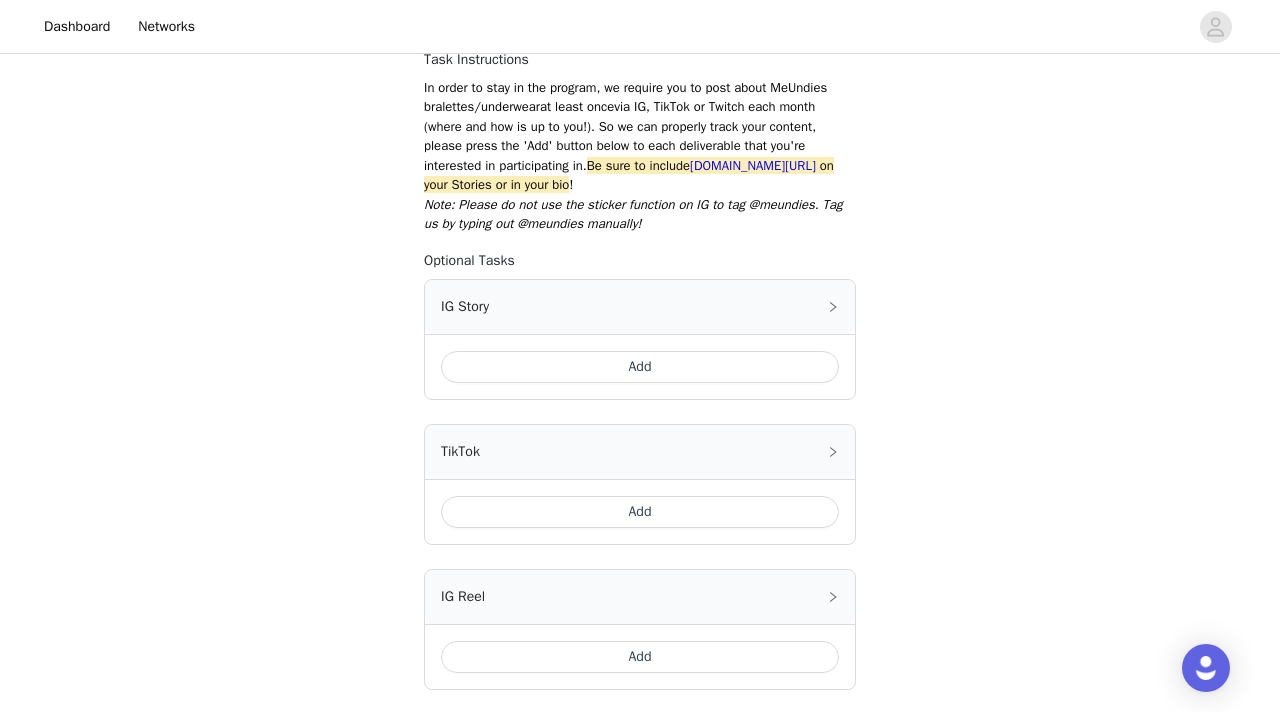 scroll, scrollTop: 270, scrollLeft: 0, axis: vertical 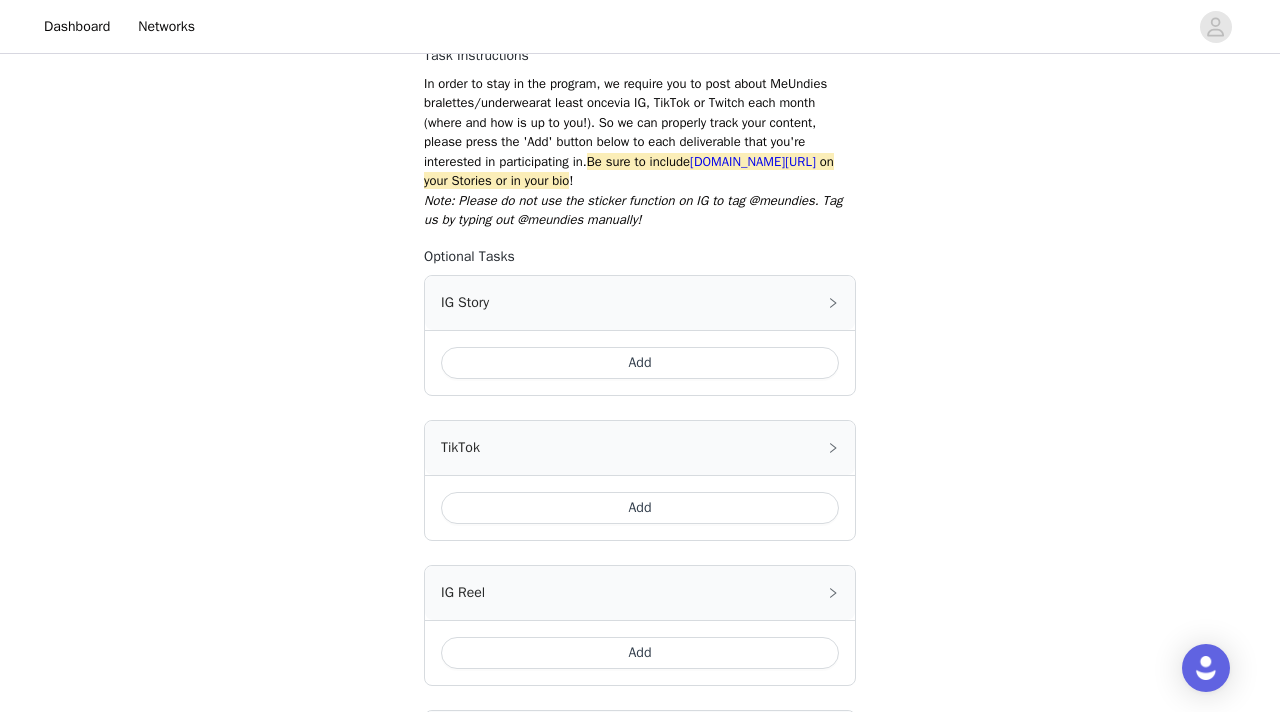 click on "Add" at bounding box center (640, 363) 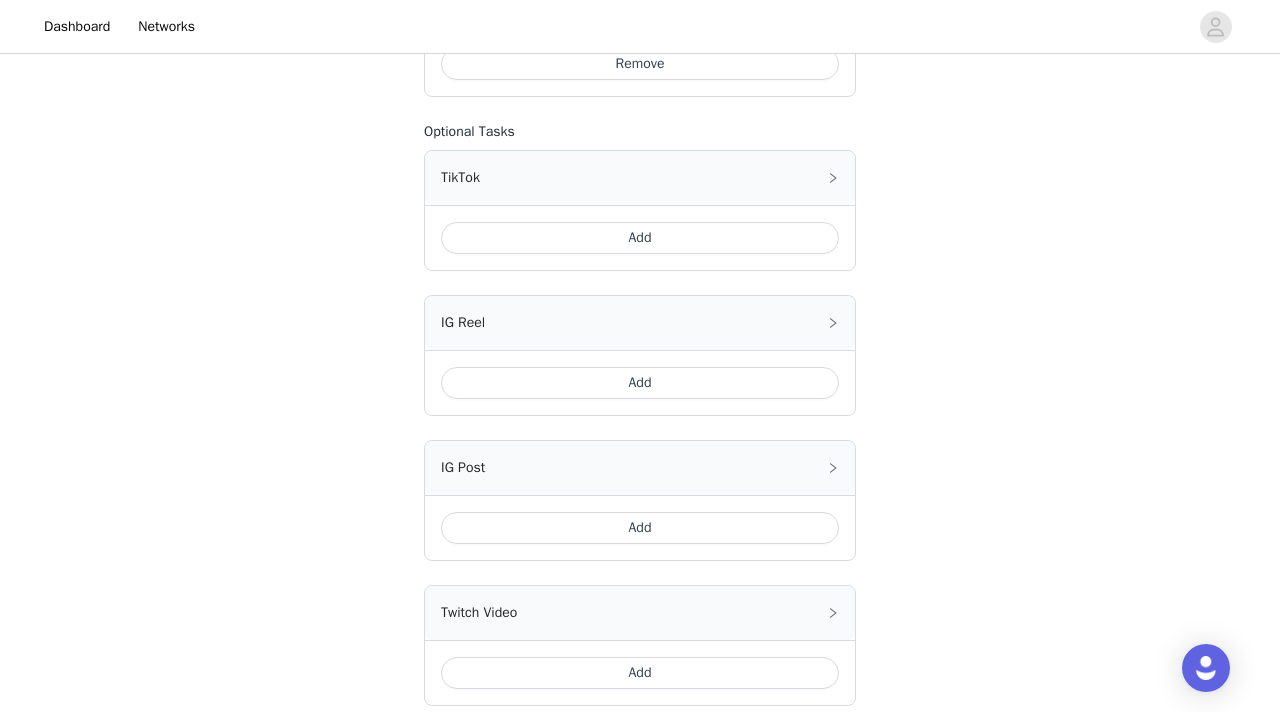 scroll, scrollTop: 934, scrollLeft: 0, axis: vertical 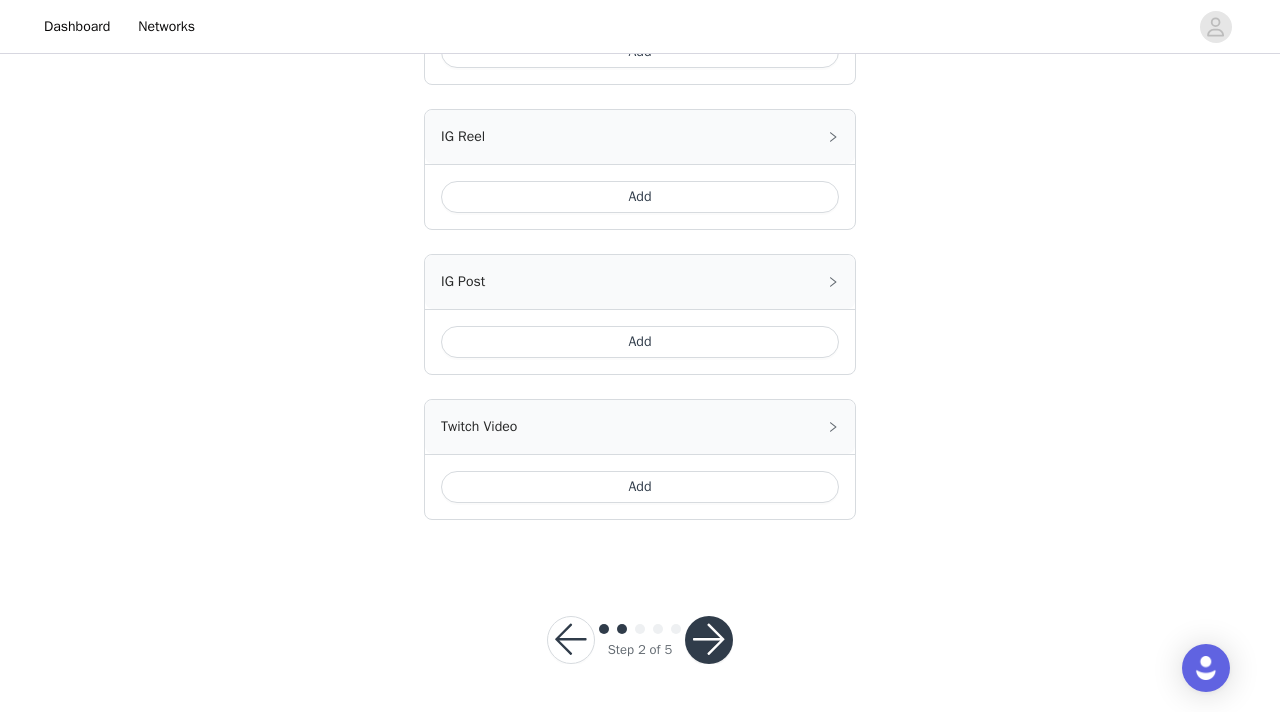 click at bounding box center (709, 640) 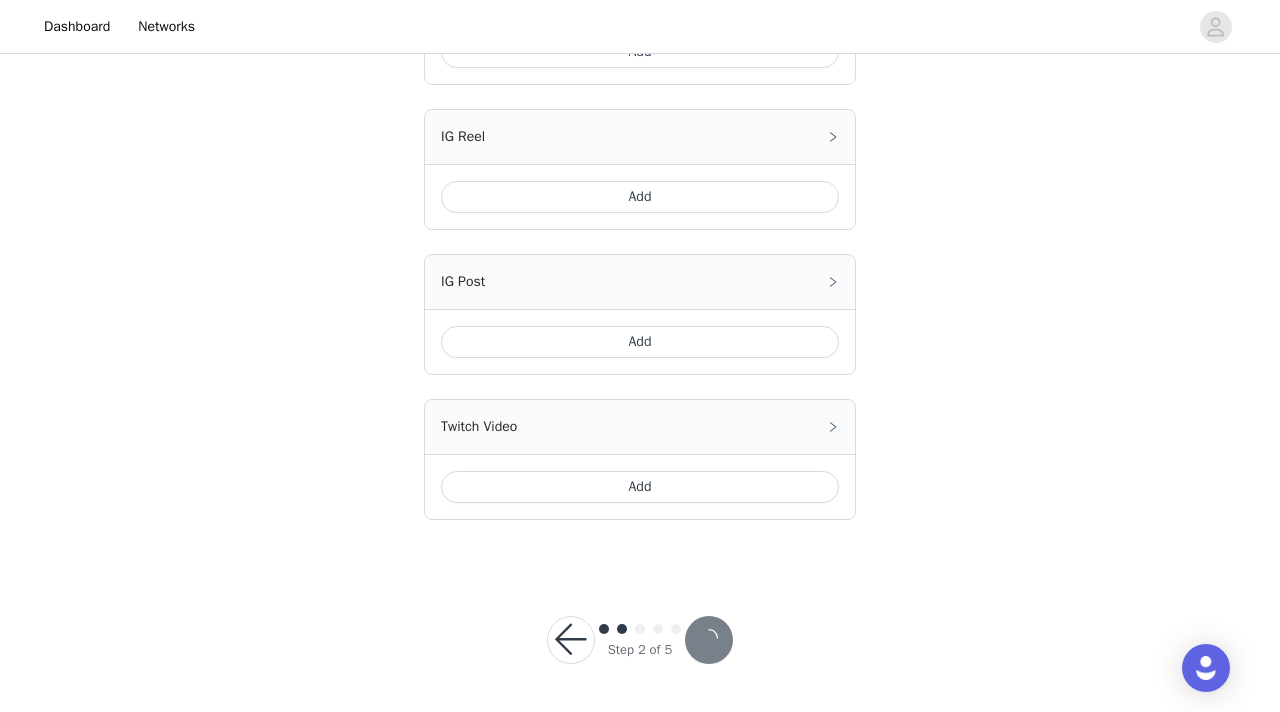 scroll, scrollTop: 0, scrollLeft: 0, axis: both 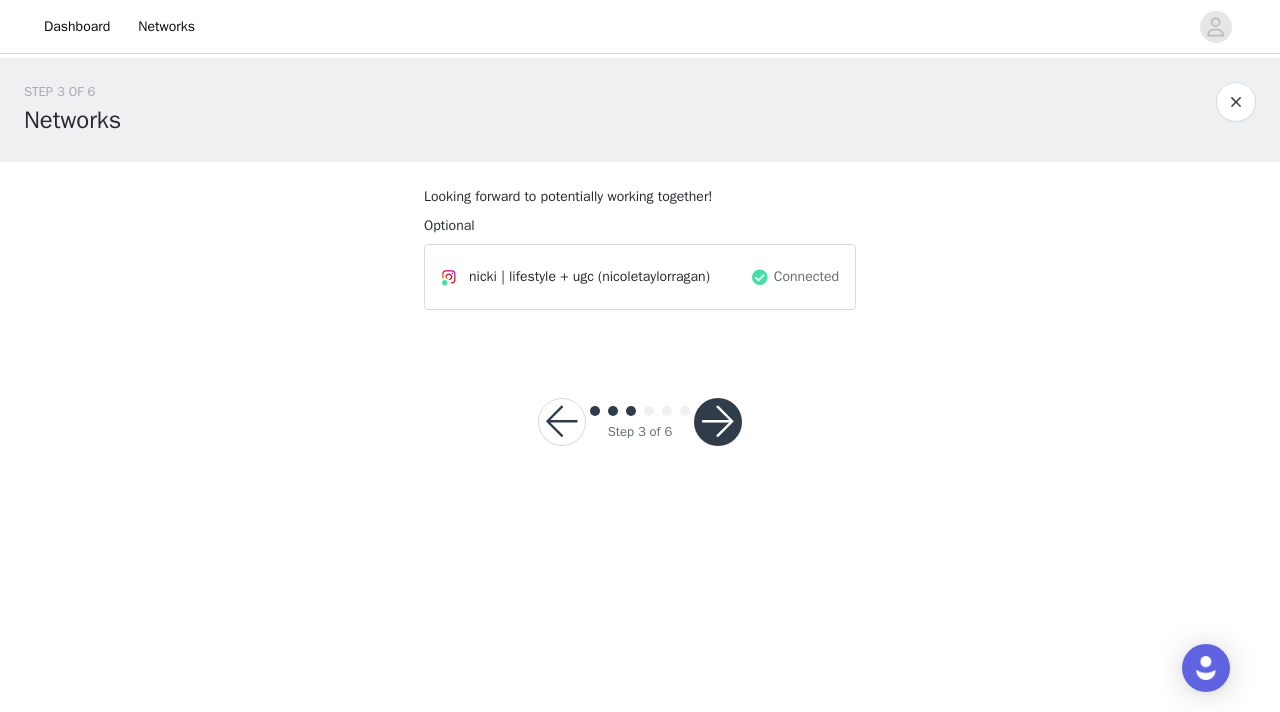 click at bounding box center (718, 422) 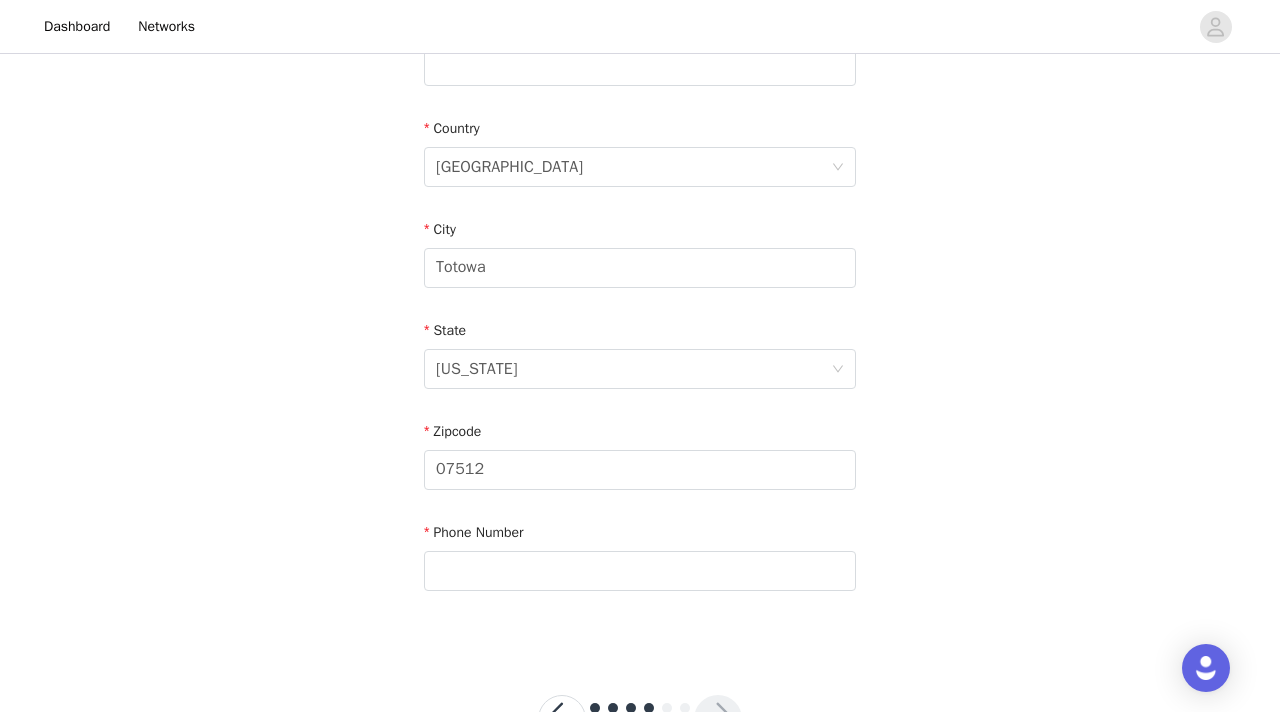 scroll, scrollTop: 651, scrollLeft: 0, axis: vertical 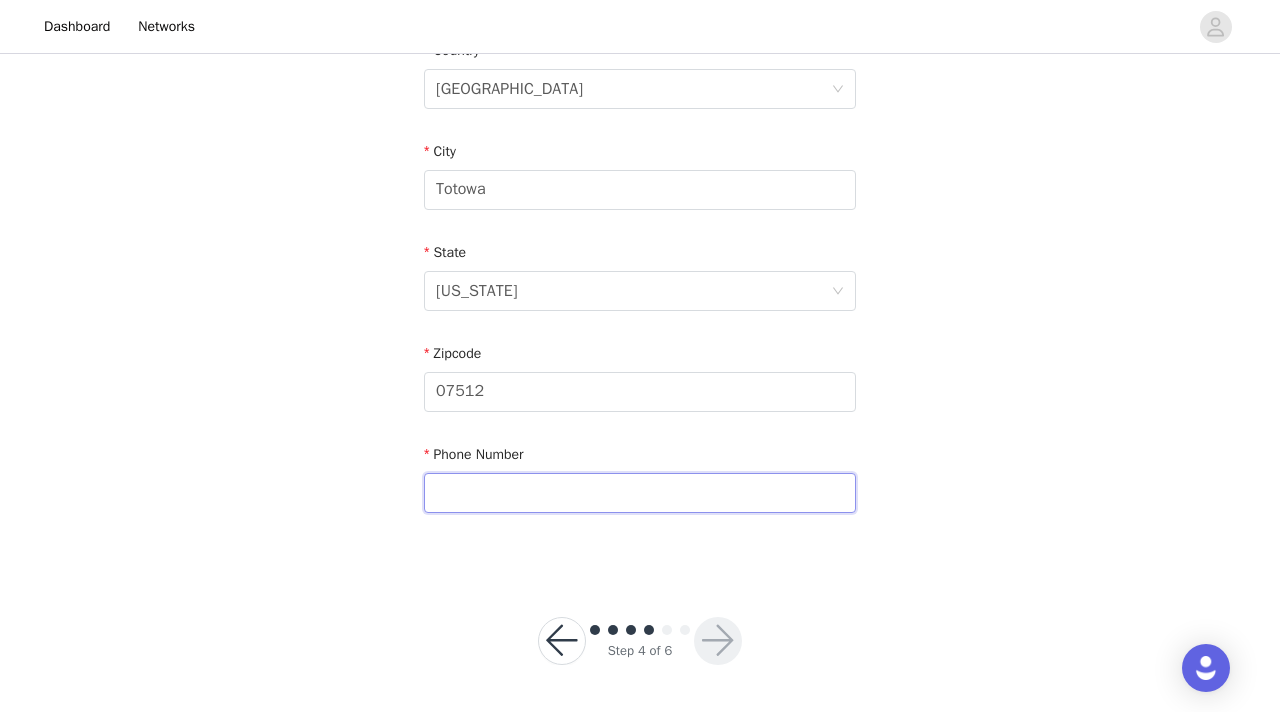 click at bounding box center (640, 493) 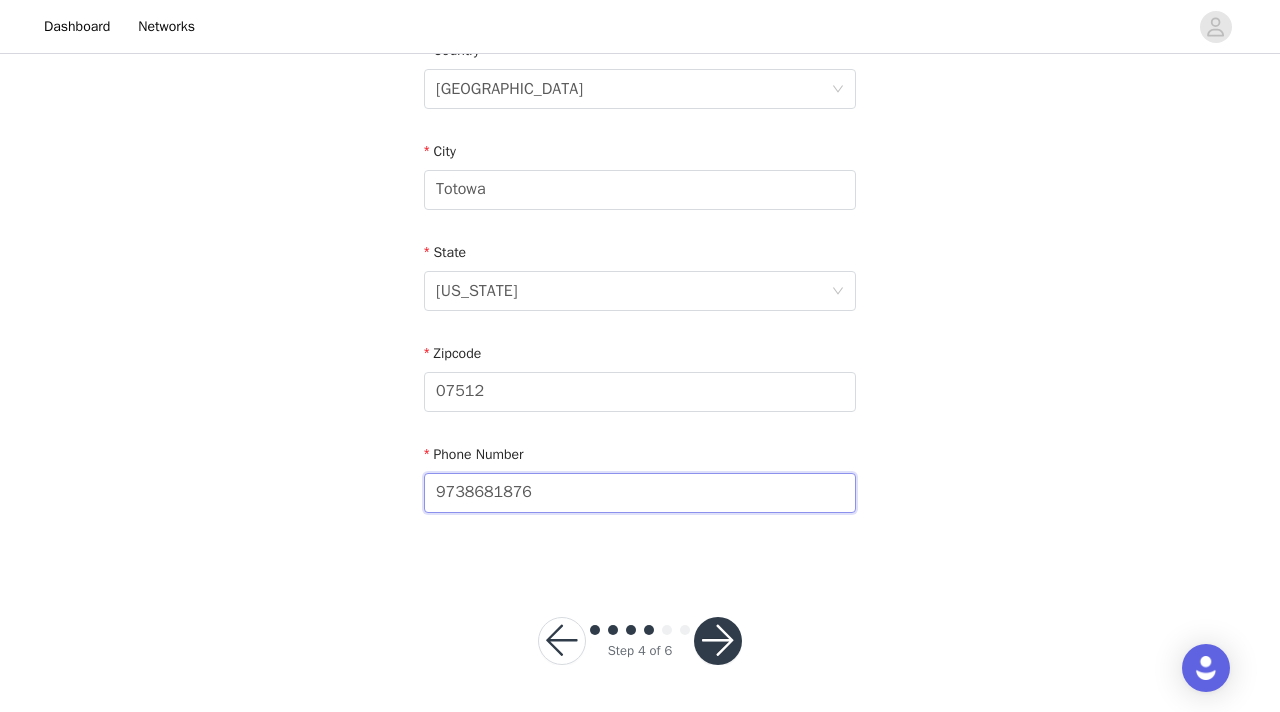 type on "9738681876" 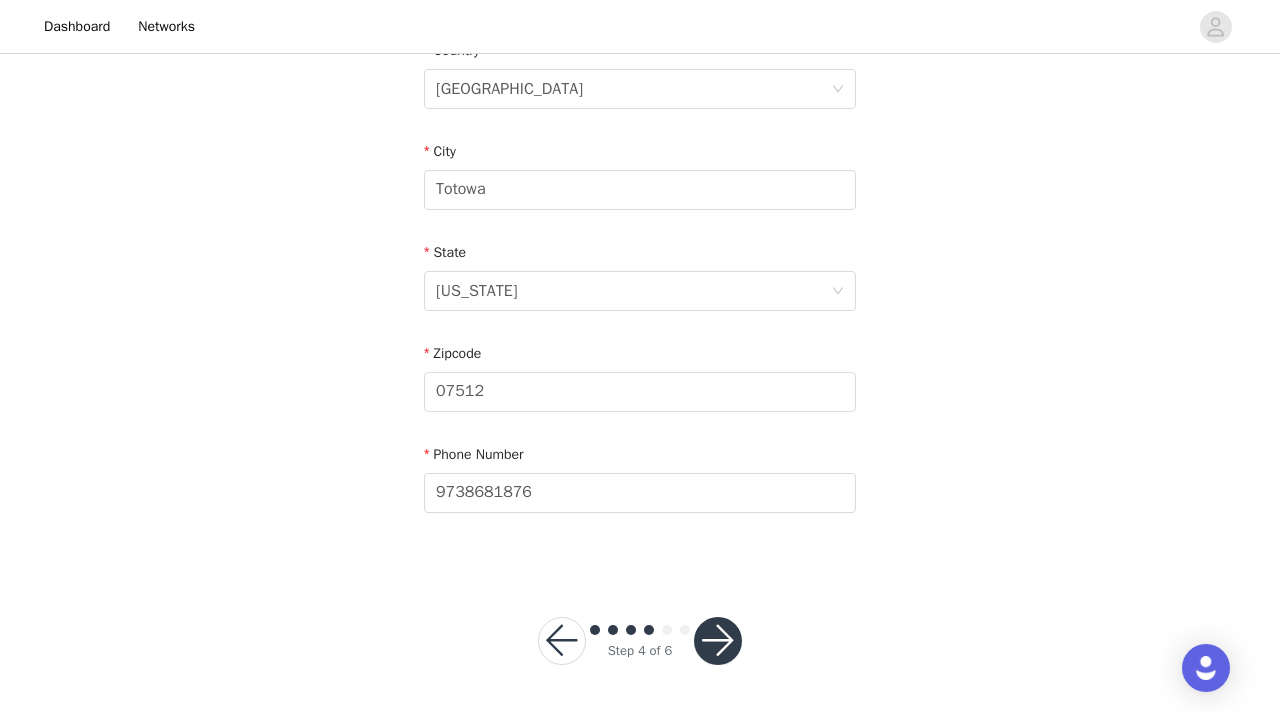 click on "Email [EMAIL_ADDRESS][DOMAIN_NAME]   First Name [PERSON_NAME]   Last Name [PERSON_NAME]   Address [STREET_ADDRESS][US_STATE]   Phone Number [PHONE_NUMBER]" at bounding box center (640, 40) 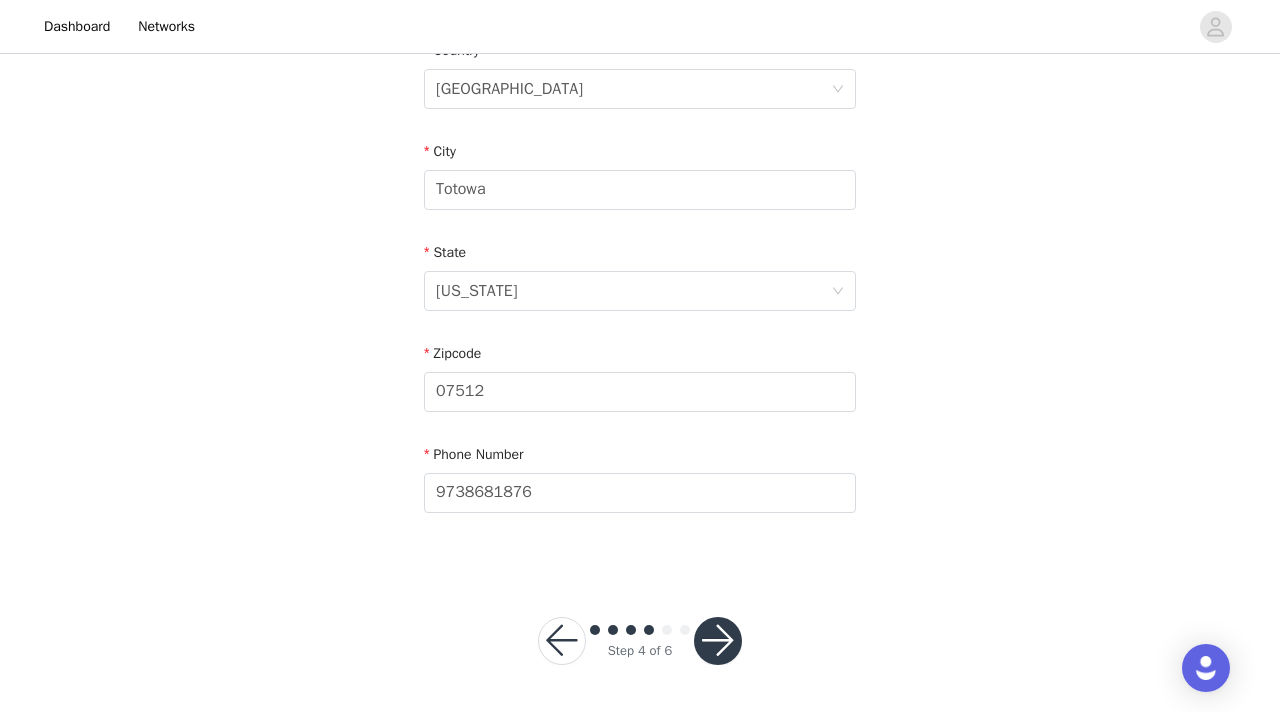 scroll, scrollTop: 0, scrollLeft: 0, axis: both 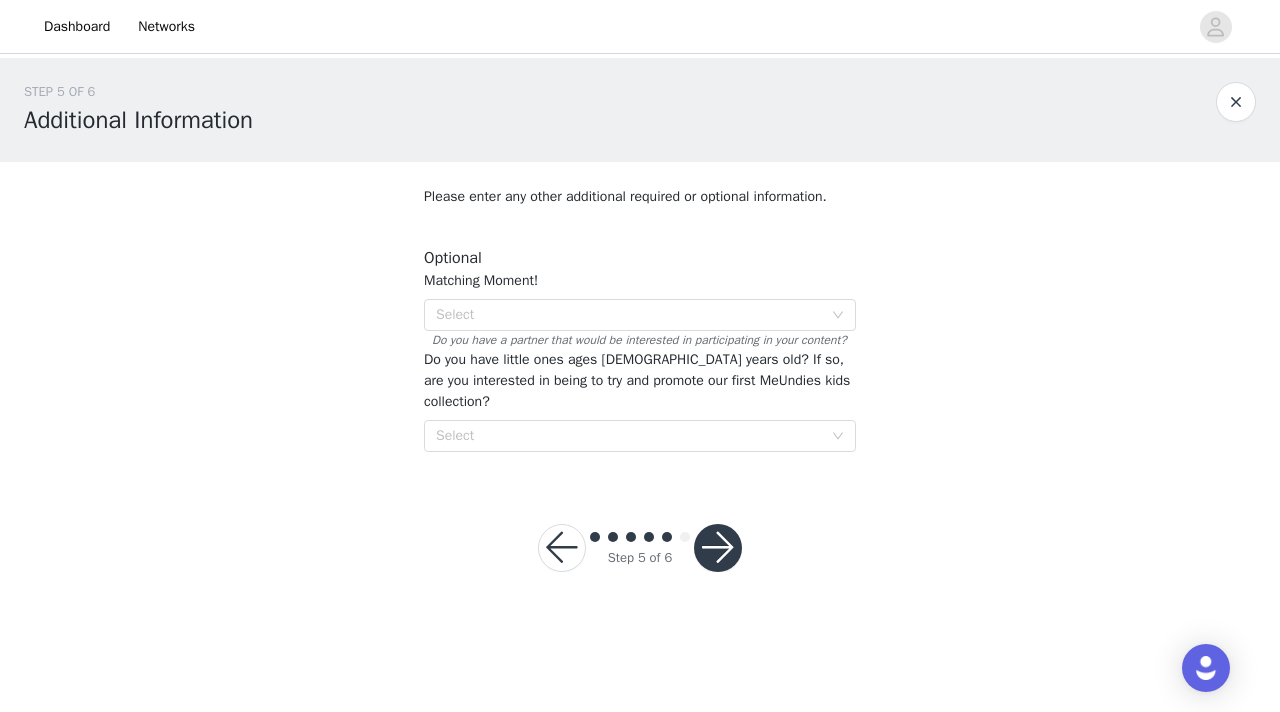 click at bounding box center [718, 548] 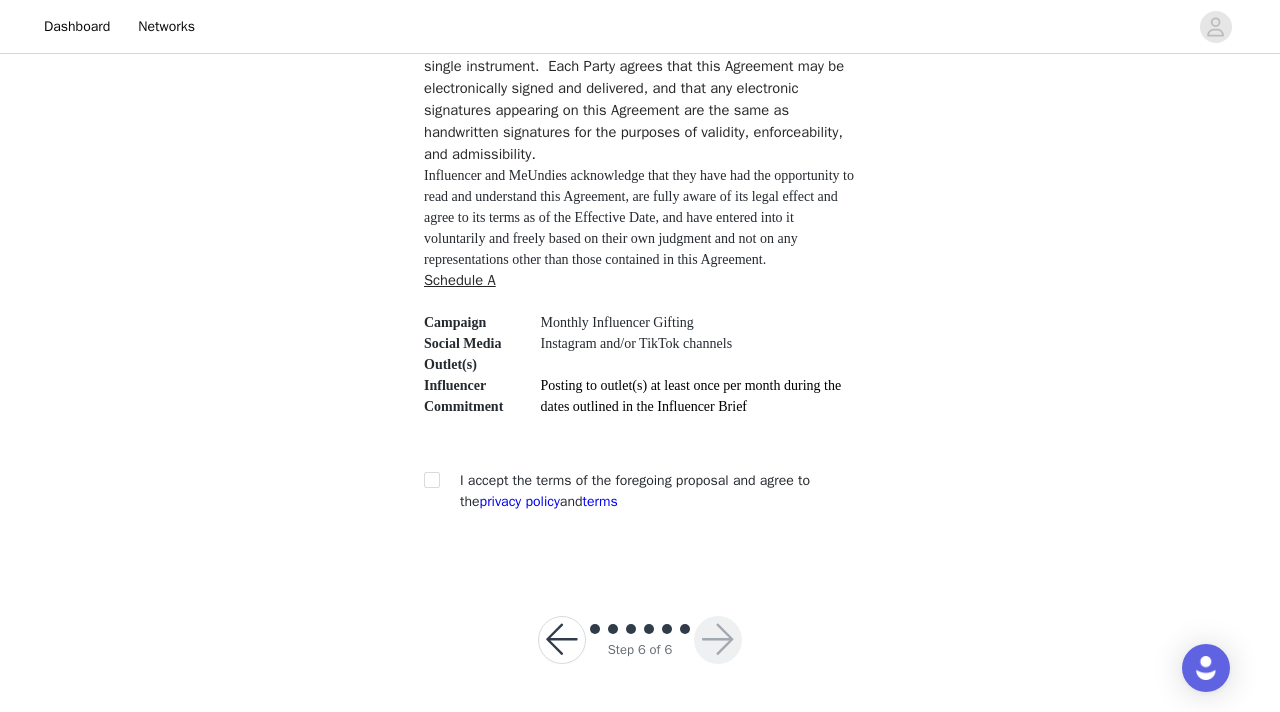 scroll, scrollTop: 5739, scrollLeft: 0, axis: vertical 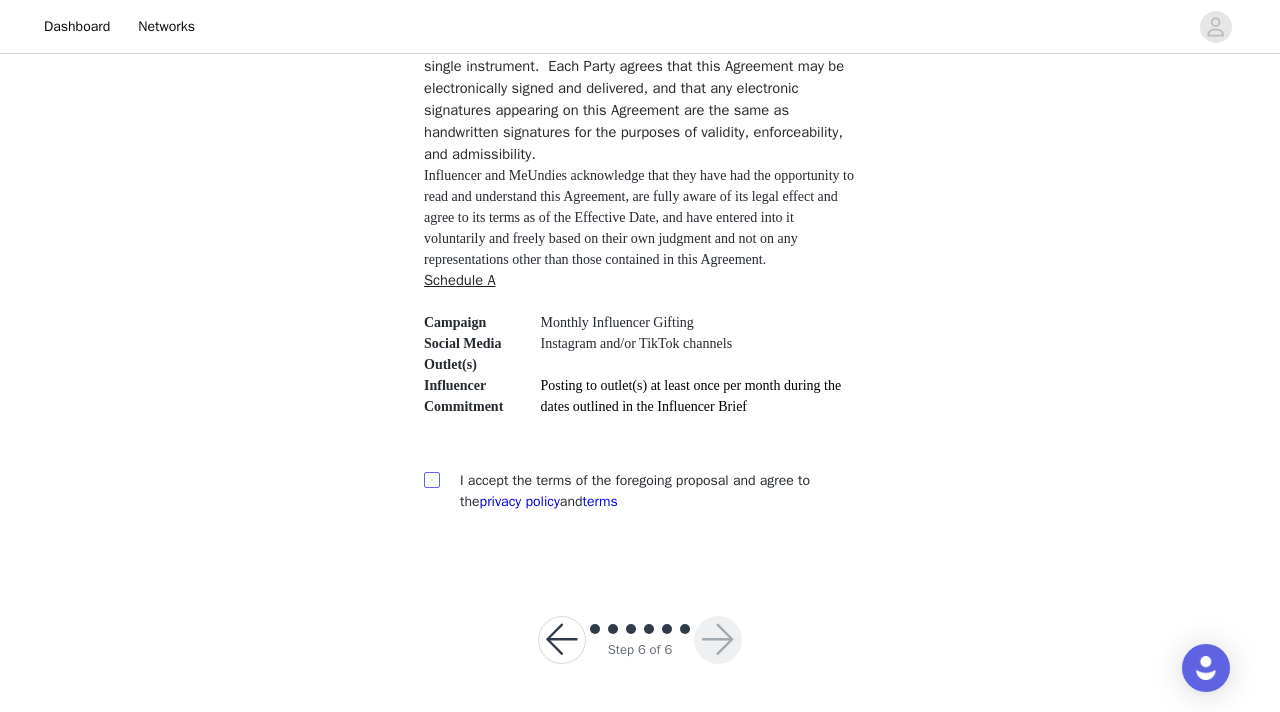 click at bounding box center [431, 479] 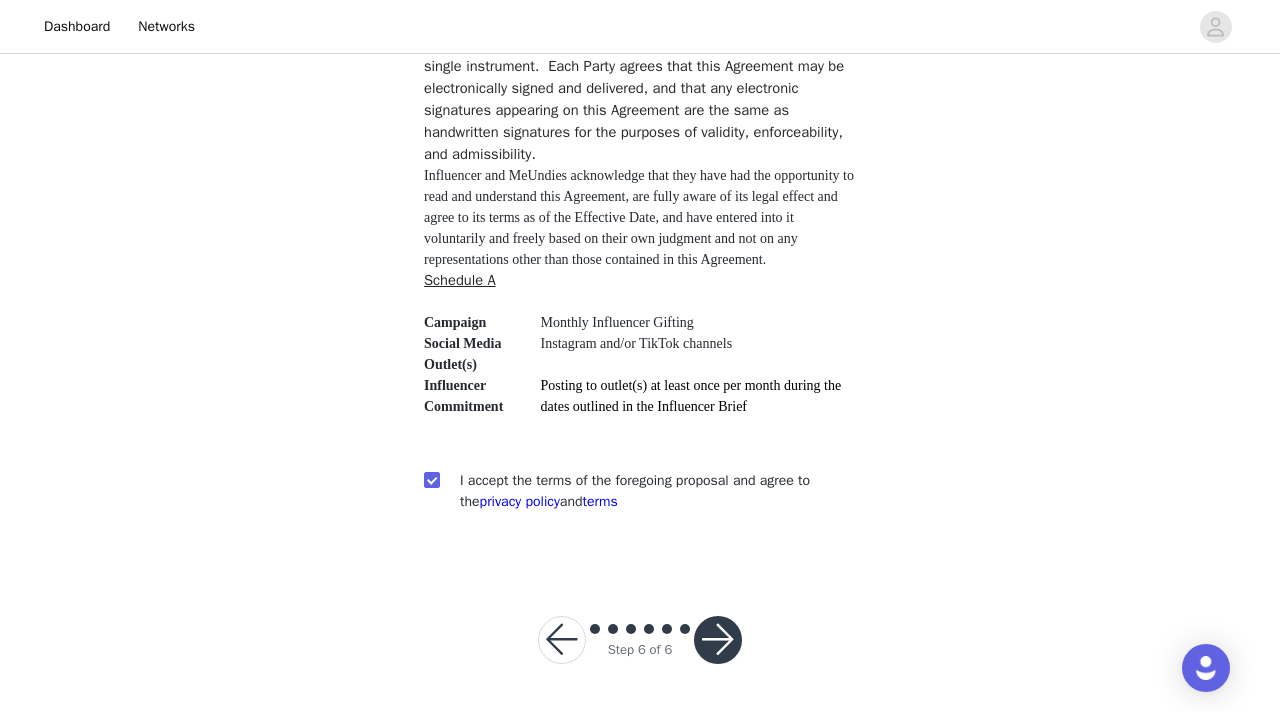 click at bounding box center [718, 640] 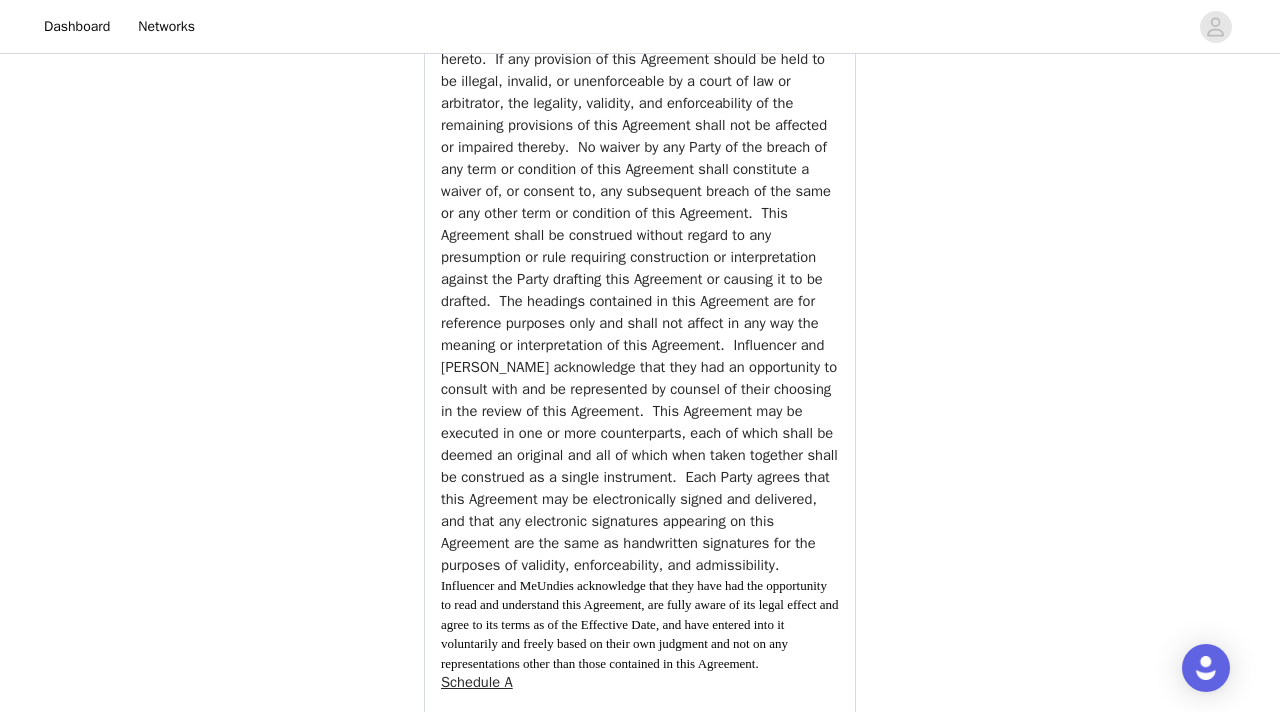 scroll, scrollTop: 7421, scrollLeft: 0, axis: vertical 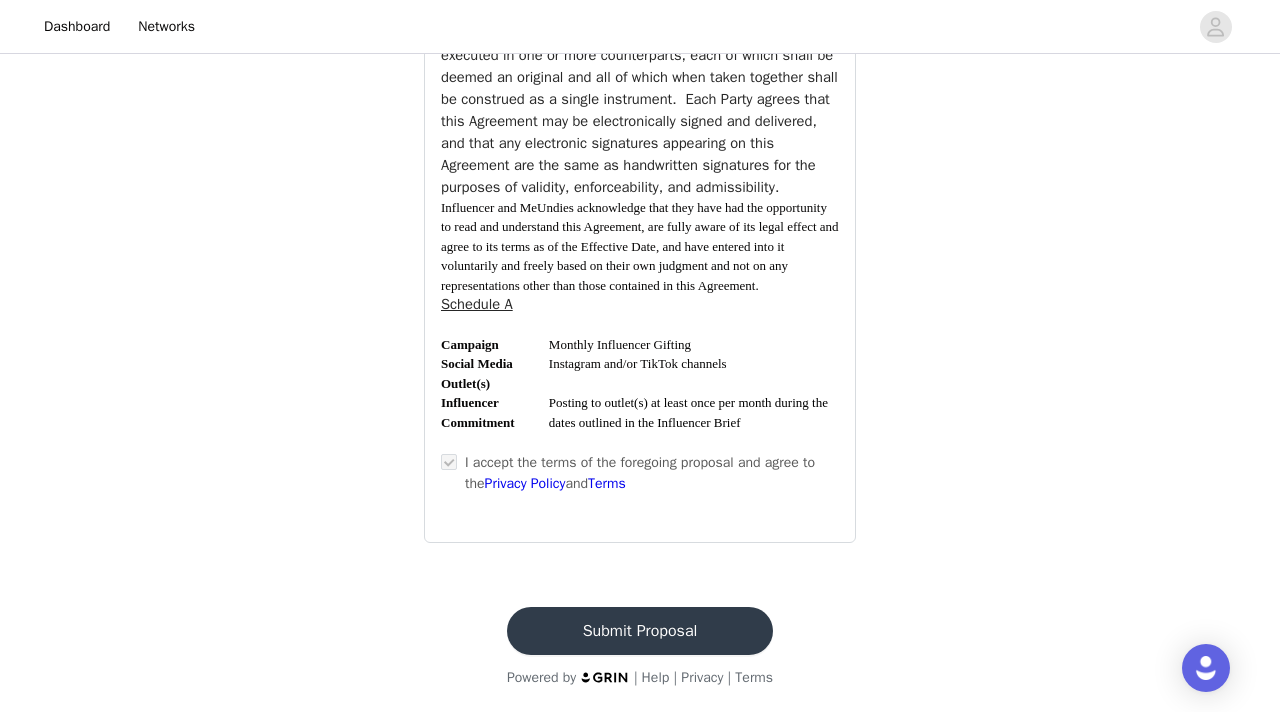 click on "Submit Proposal" at bounding box center (640, 631) 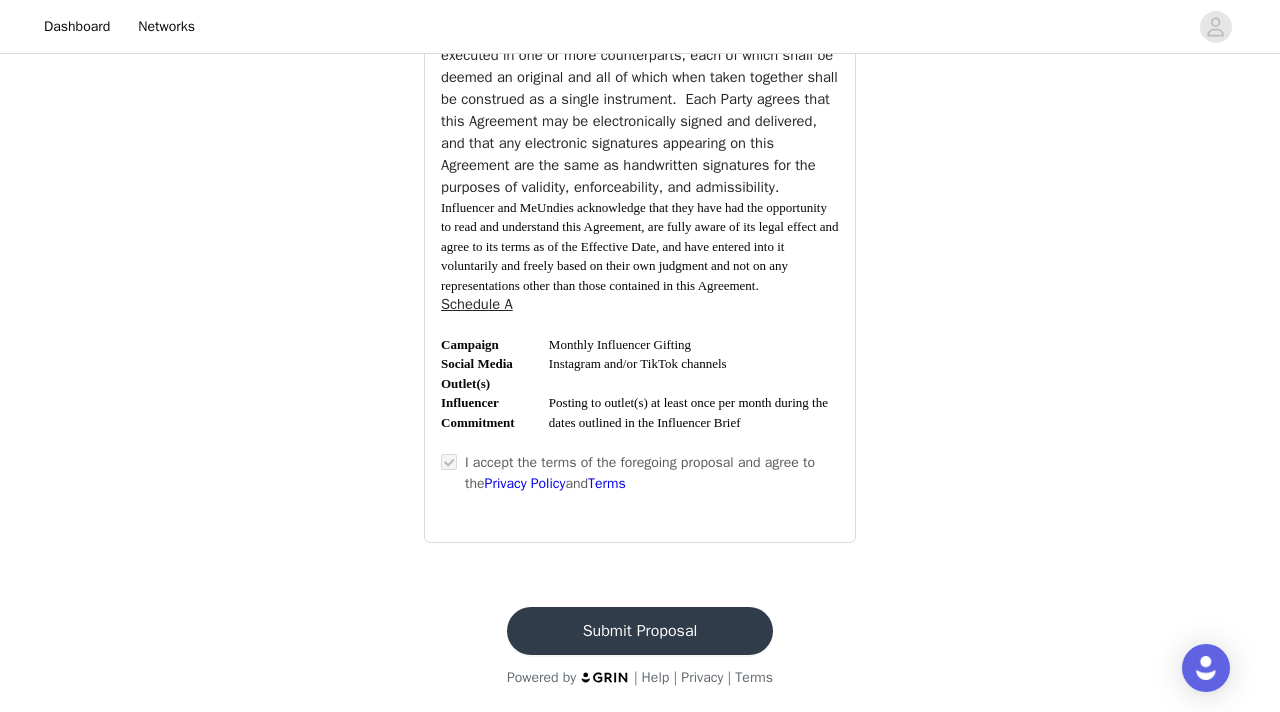 scroll, scrollTop: 0, scrollLeft: 0, axis: both 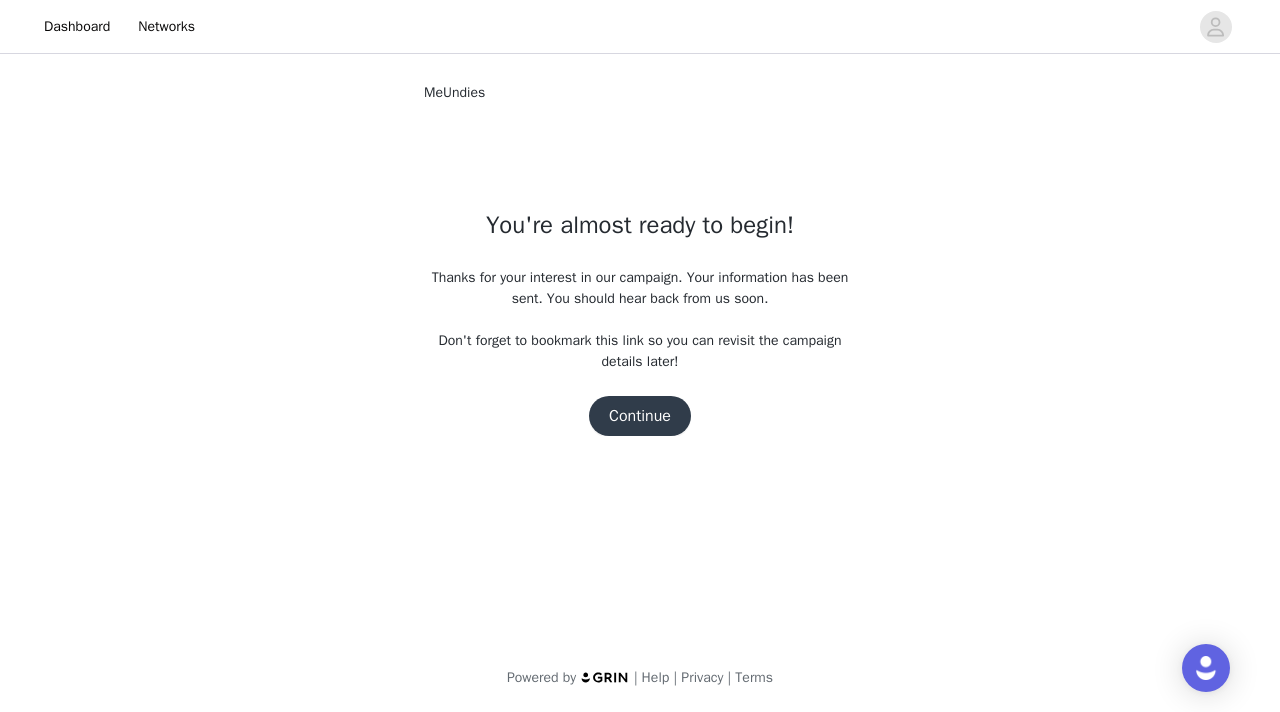click on "Continue" at bounding box center [640, 416] 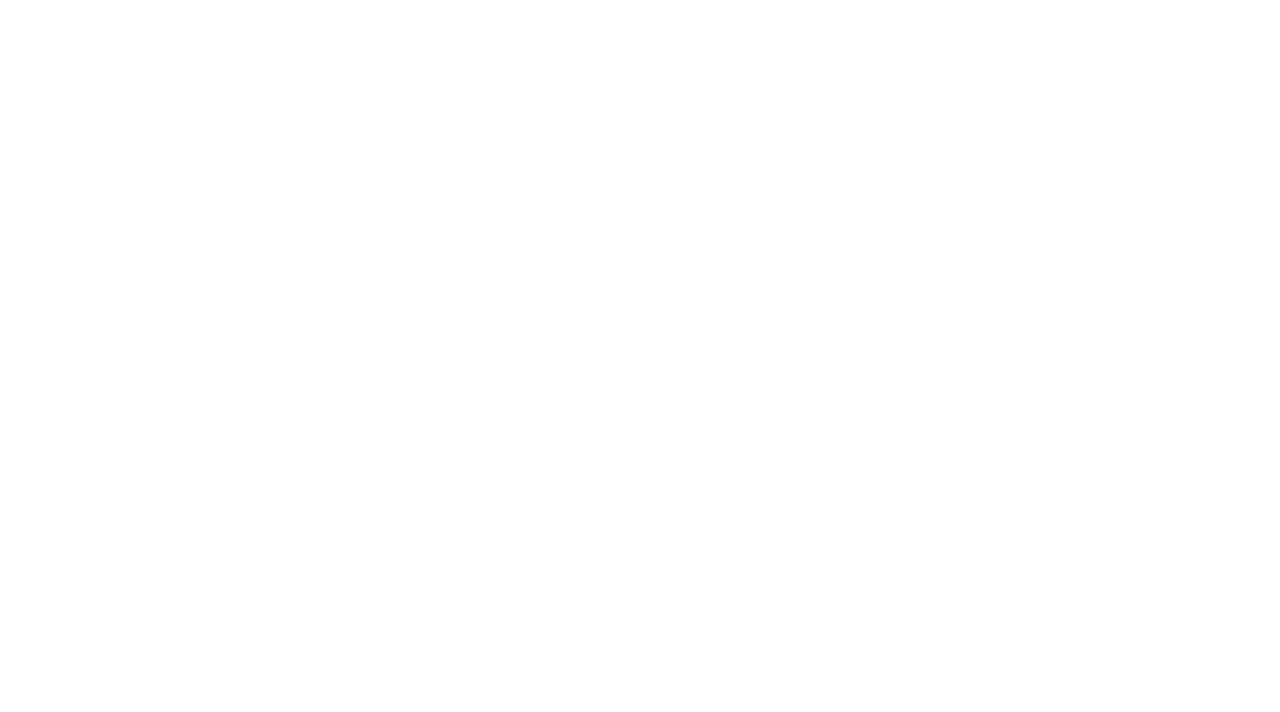 scroll, scrollTop: 0, scrollLeft: 0, axis: both 